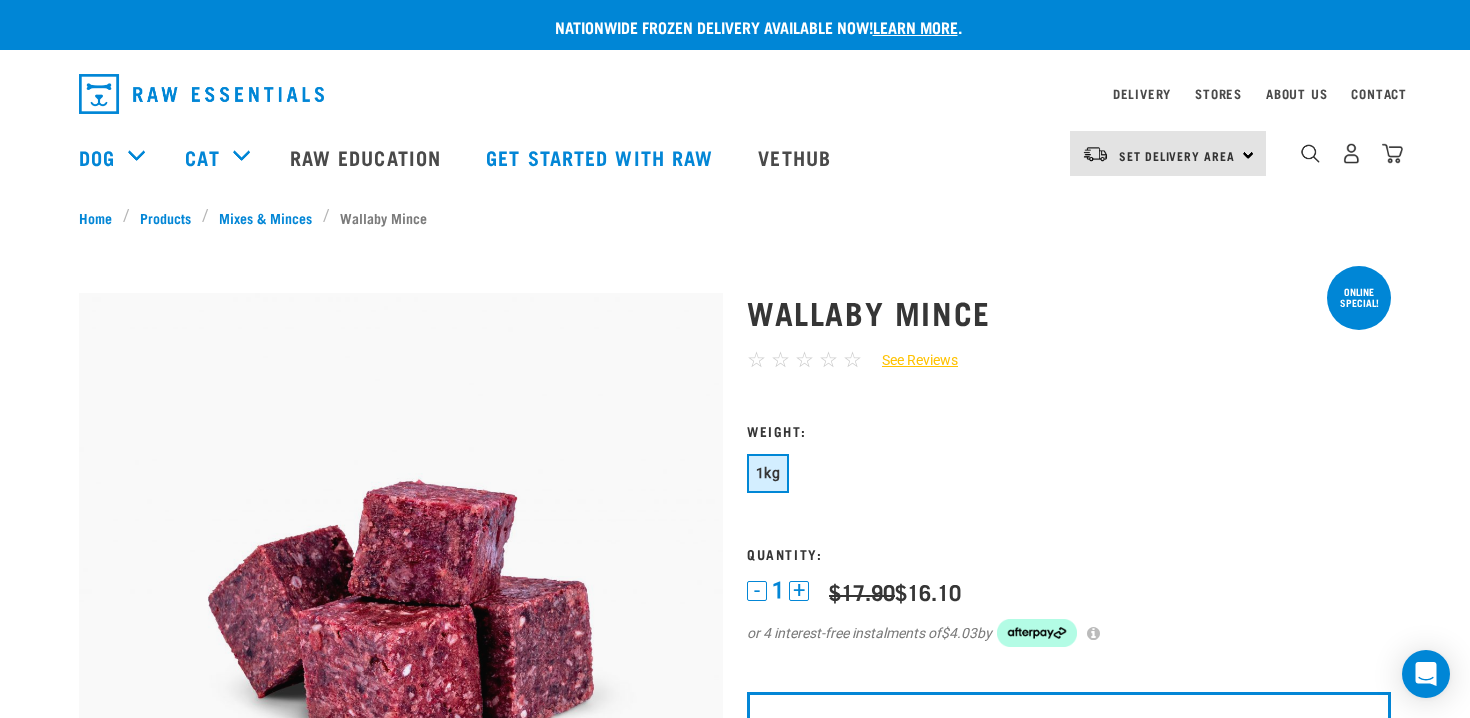 scroll, scrollTop: 0, scrollLeft: 0, axis: both 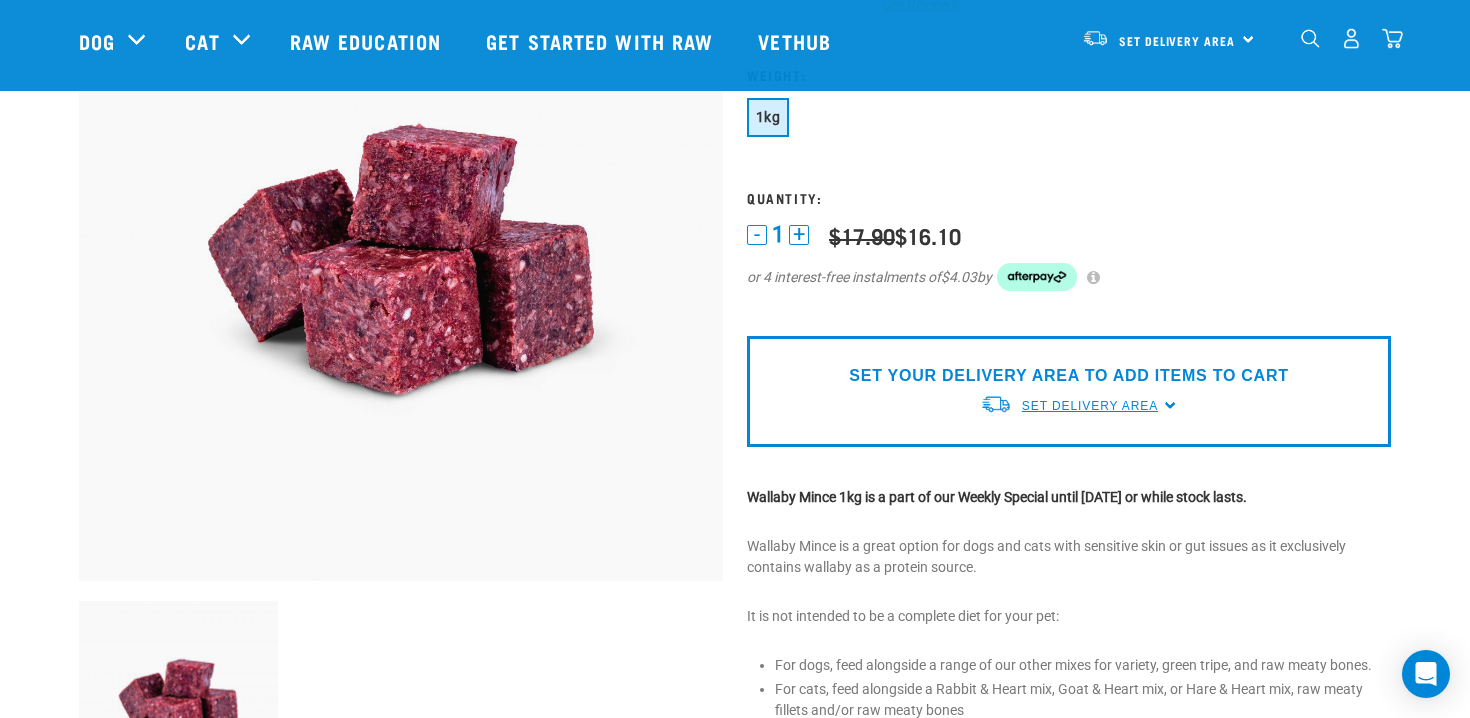 click on "Set Delivery Area" at bounding box center (1090, 406) 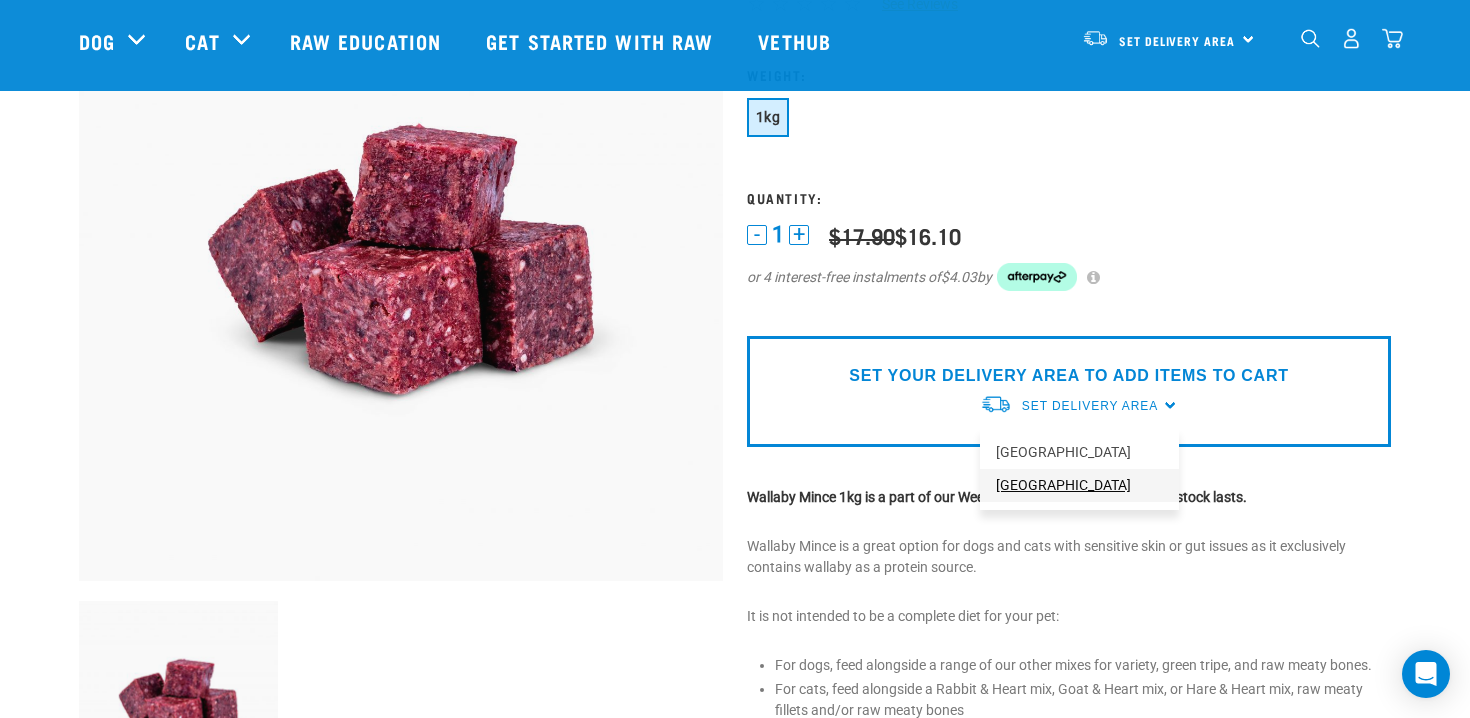 click on "[GEOGRAPHIC_DATA]" at bounding box center [1079, 485] 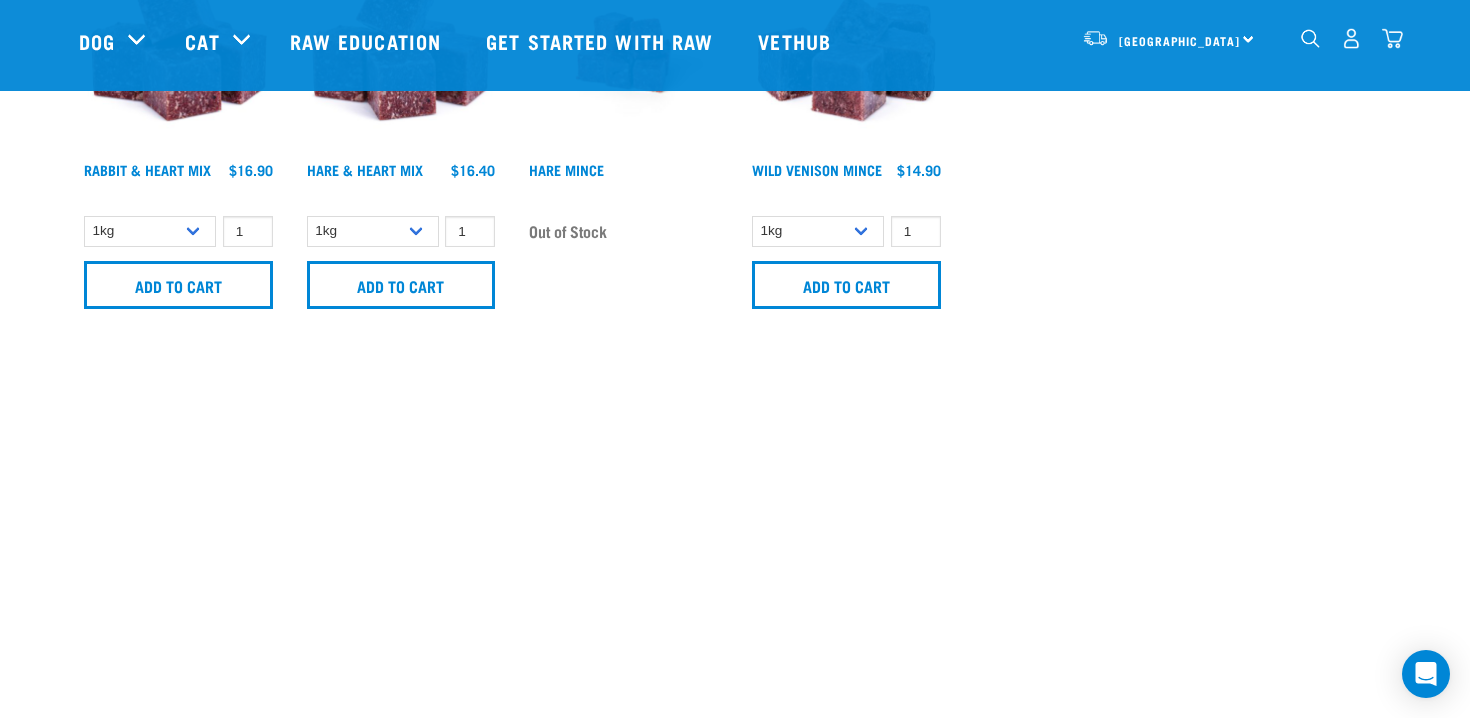 scroll, scrollTop: 0, scrollLeft: 0, axis: both 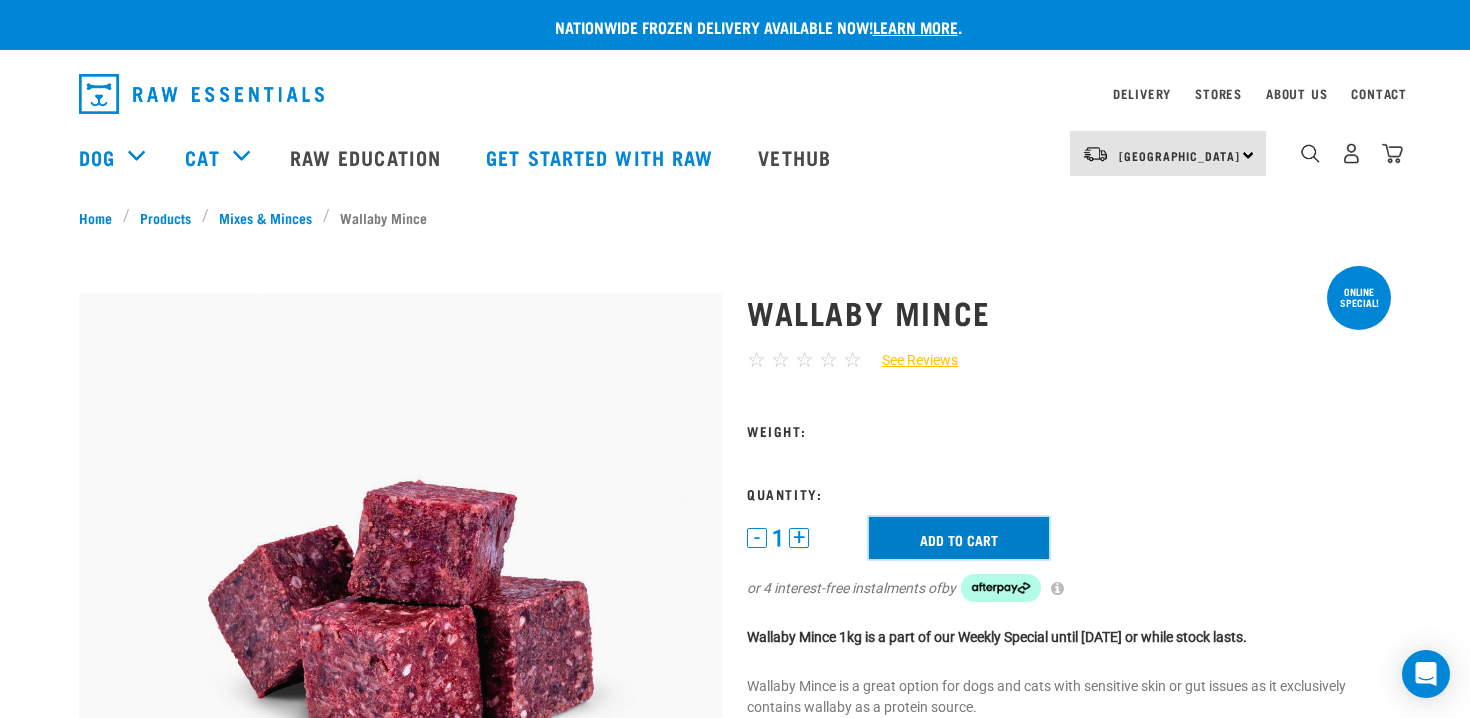click on "Add to cart" at bounding box center (959, 538) 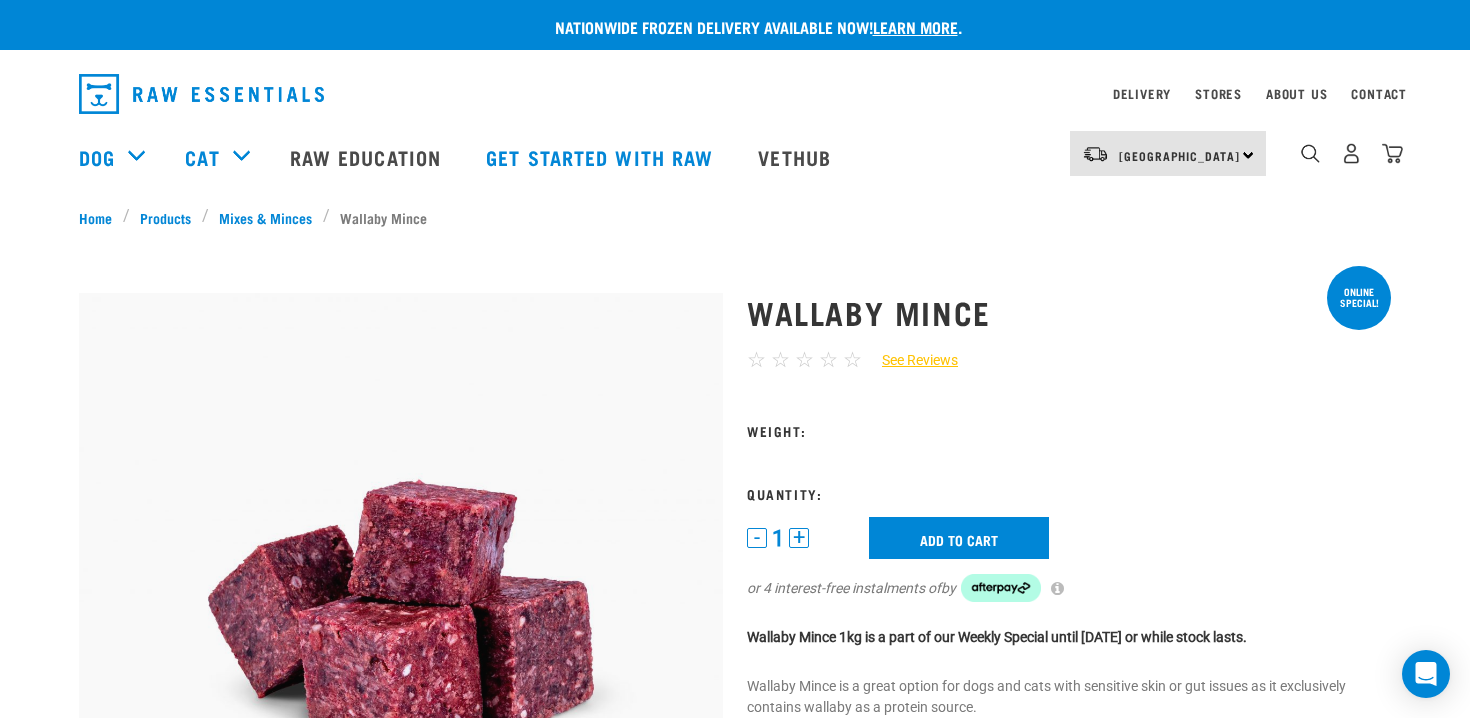 click on "Wallaby Mince
☆
☆
☆
☆
☆
See Reviews" at bounding box center (1069, 734) 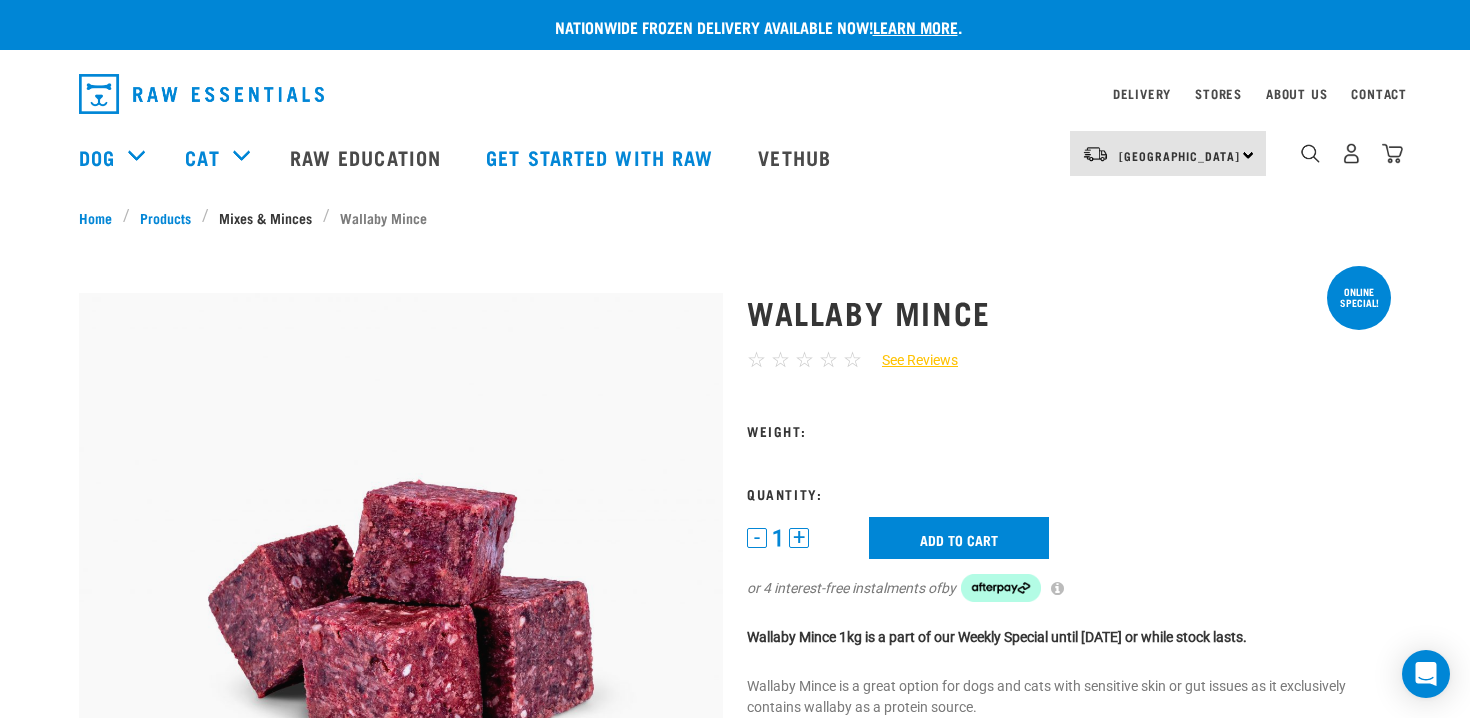 click on "Mixes & Minces" at bounding box center (266, 217) 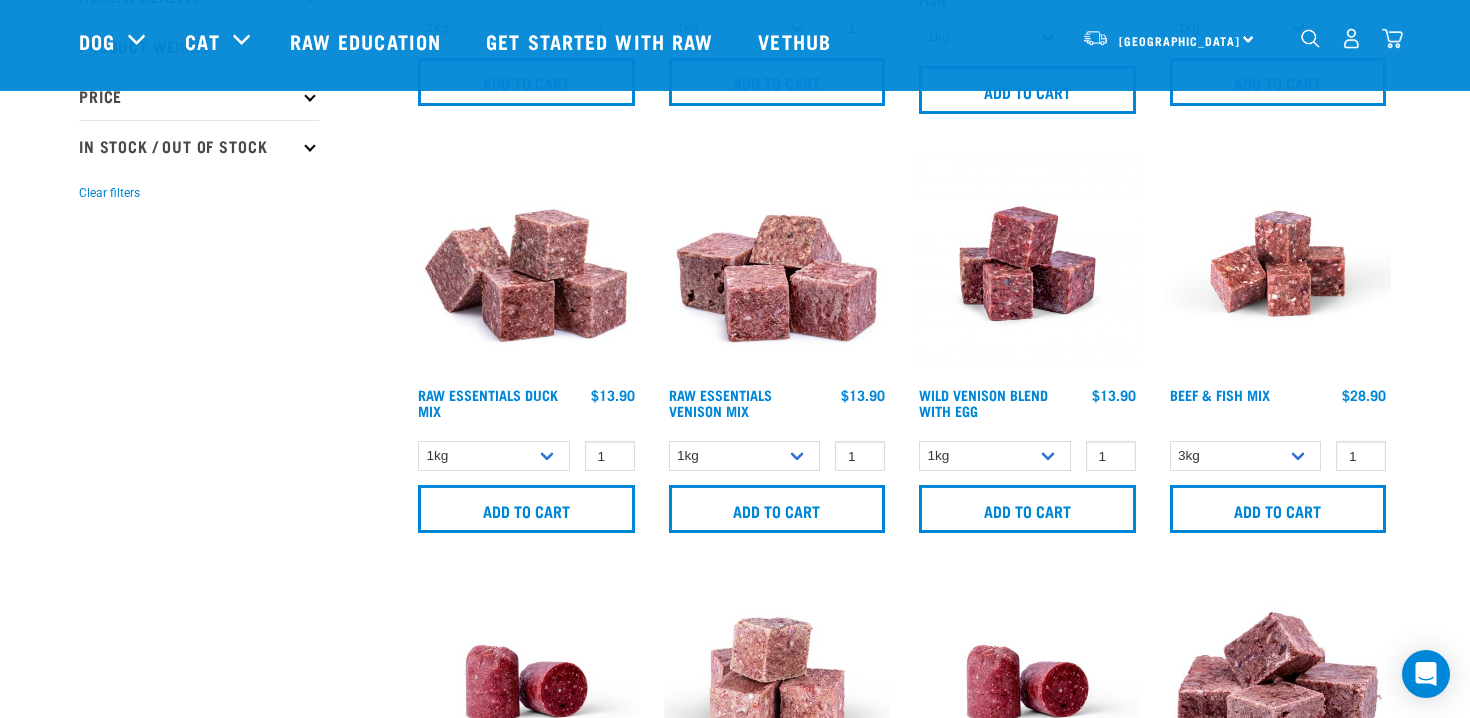 scroll, scrollTop: 422, scrollLeft: 0, axis: vertical 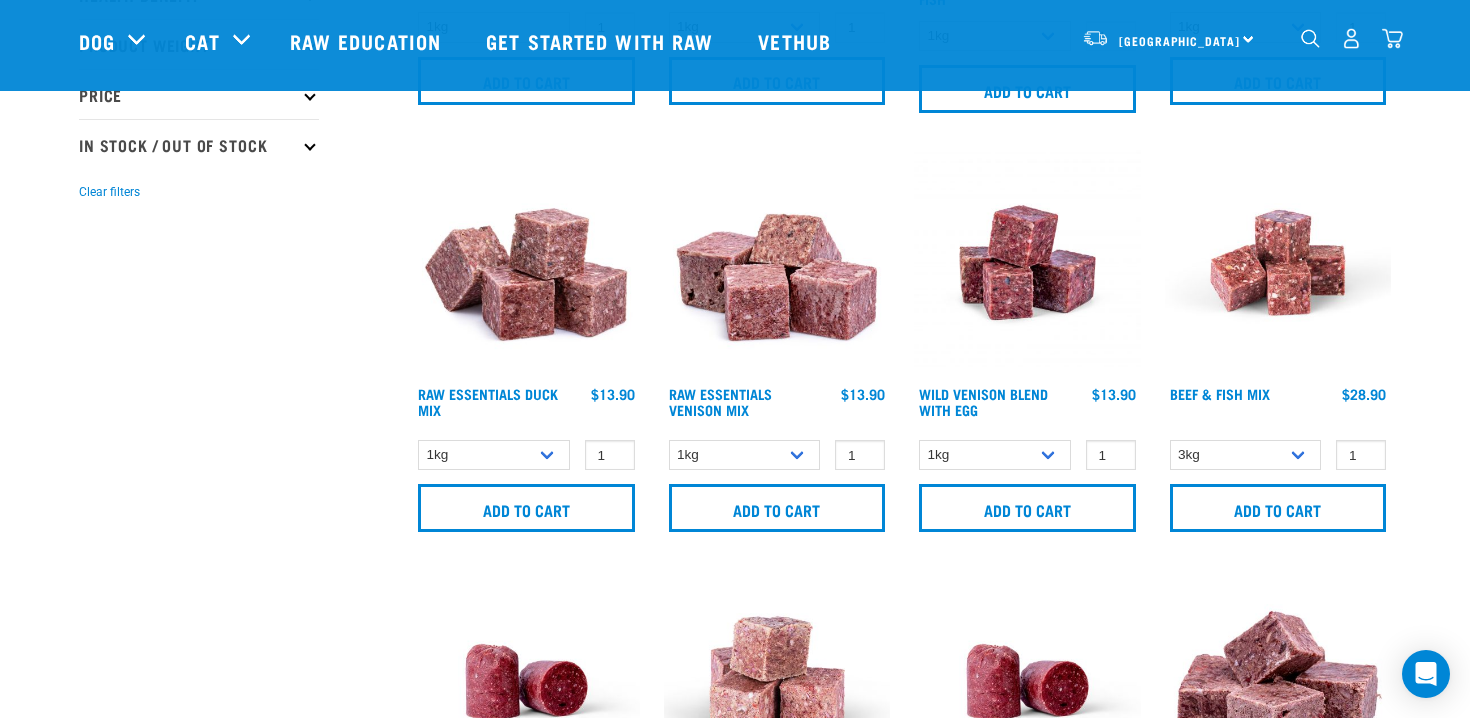 click at bounding box center (526, 262) 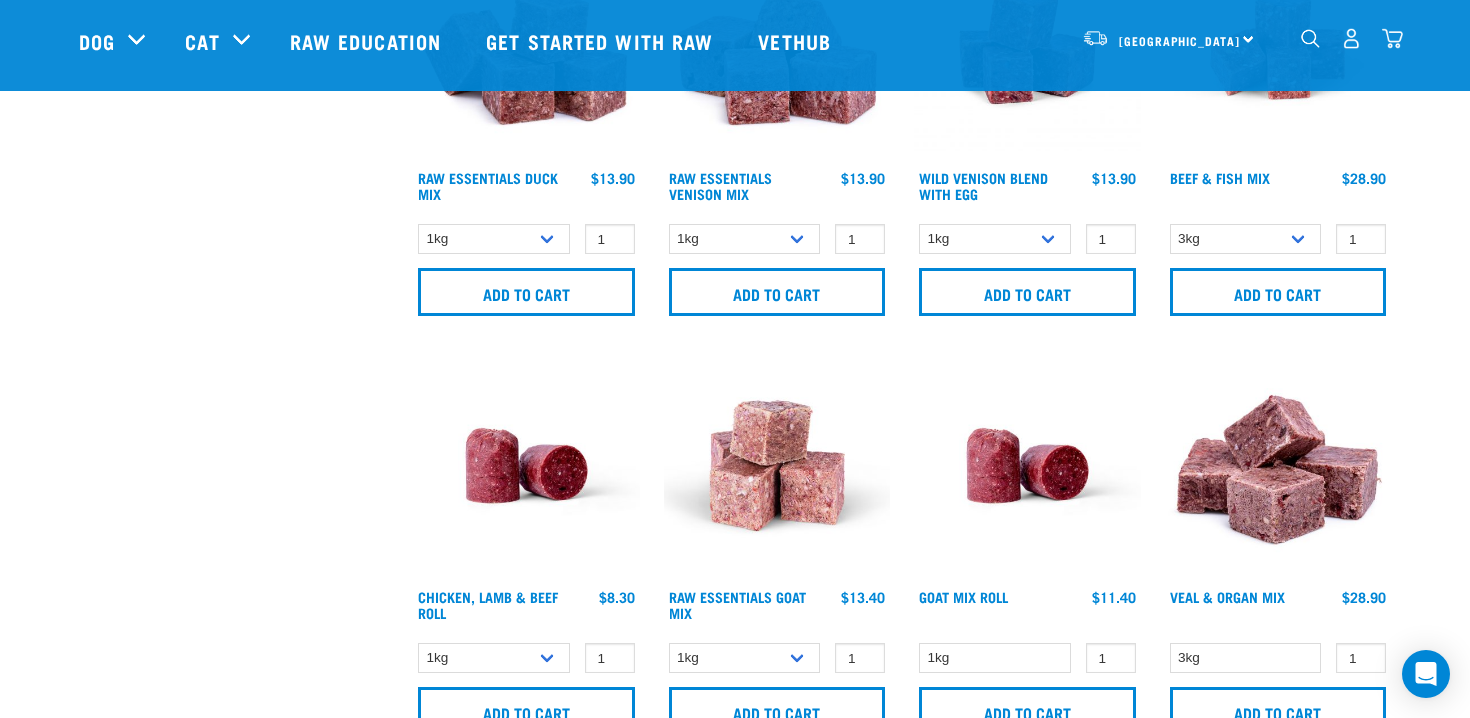scroll, scrollTop: 652, scrollLeft: 0, axis: vertical 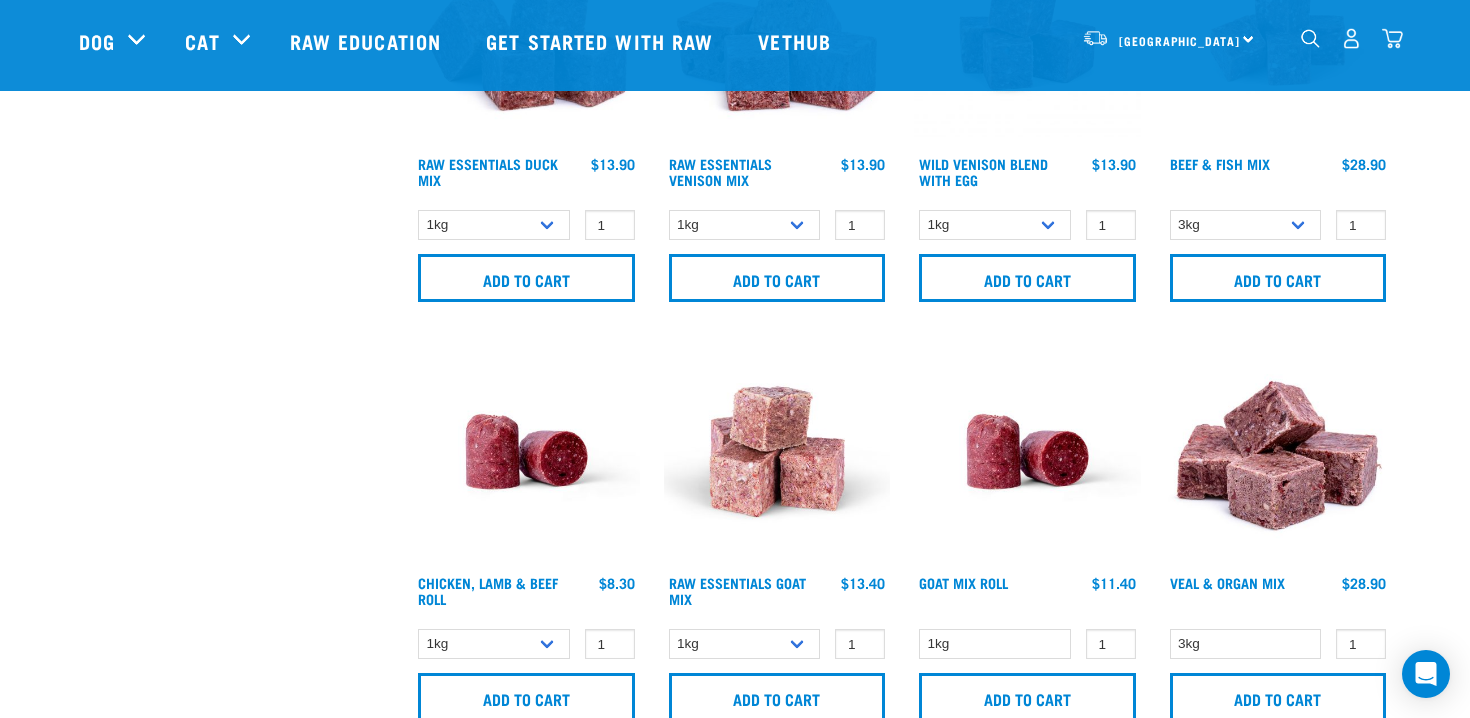 click at bounding box center (777, 451) 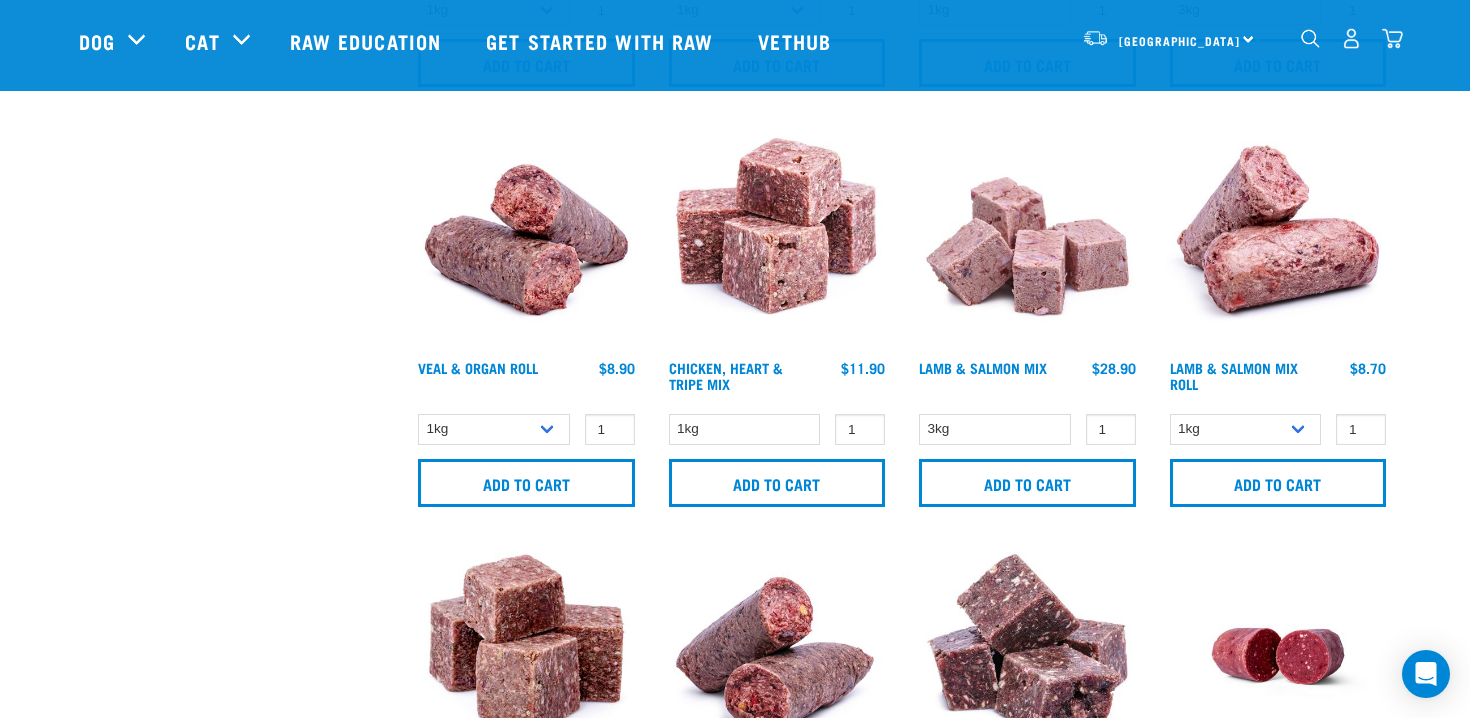 scroll, scrollTop: 1326, scrollLeft: 0, axis: vertical 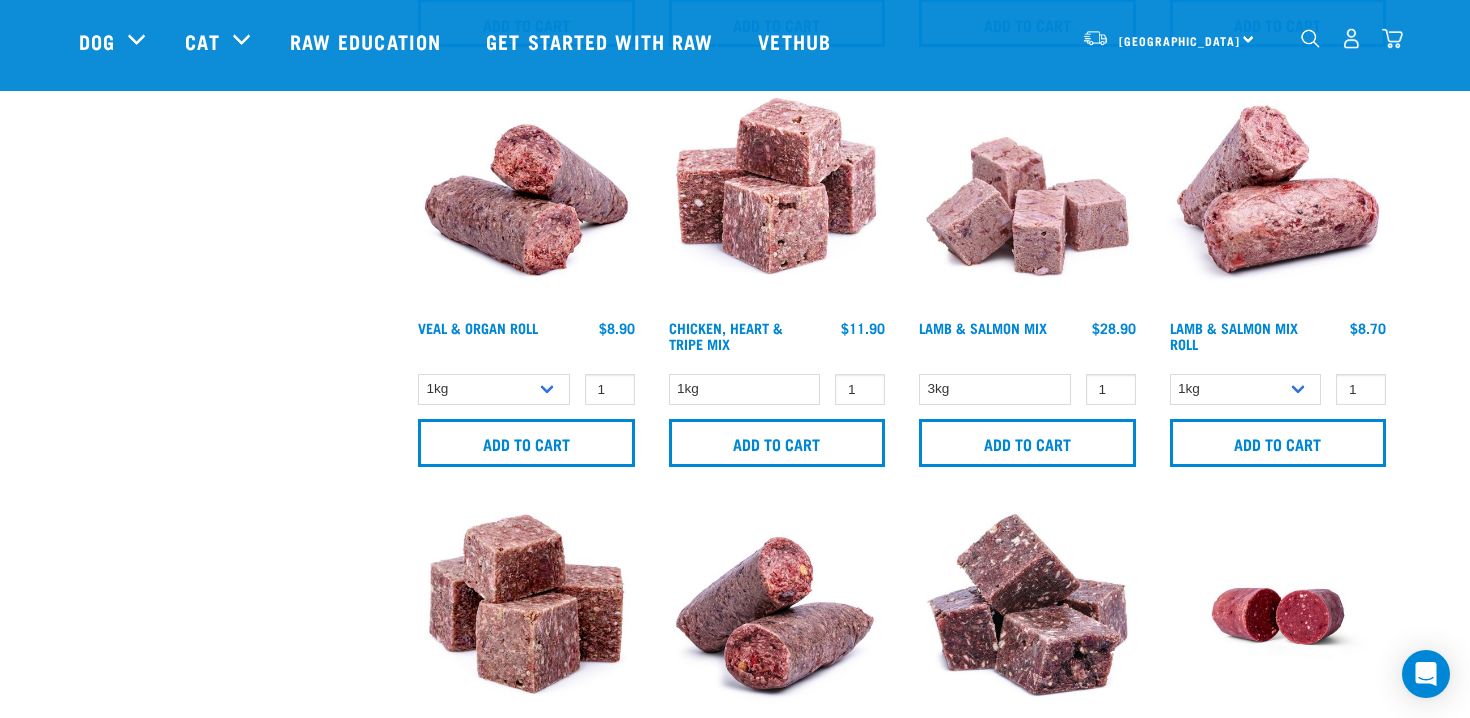 click at bounding box center [1027, 196] 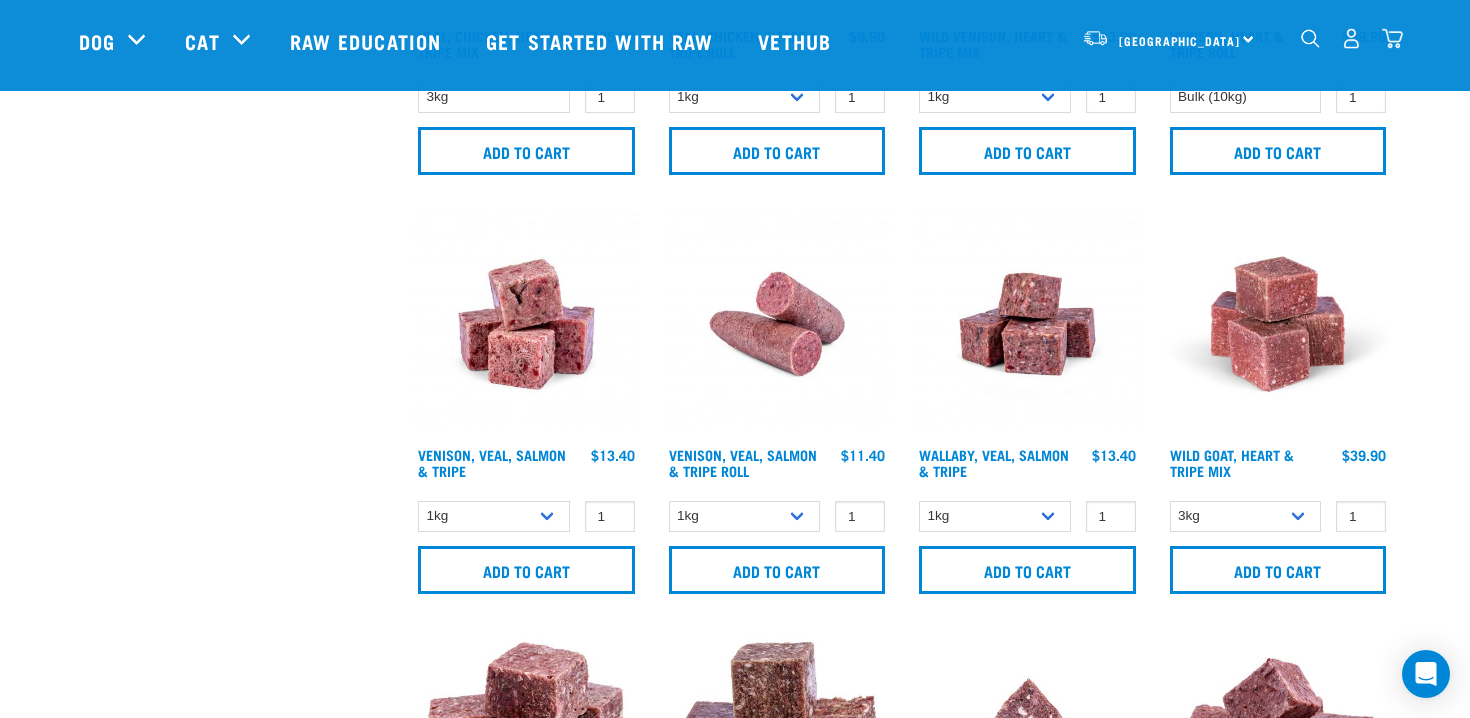 scroll, scrollTop: 2039, scrollLeft: 0, axis: vertical 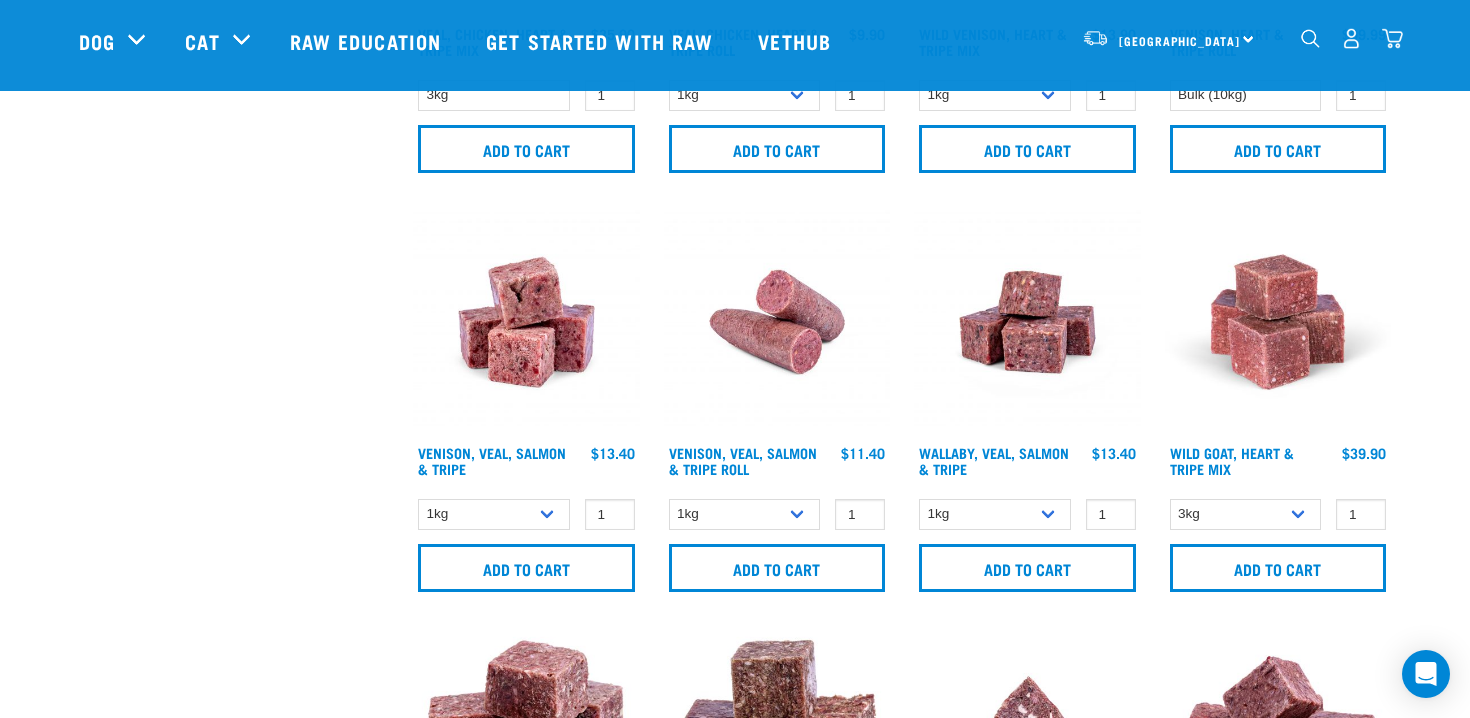 click at bounding box center [526, 322] 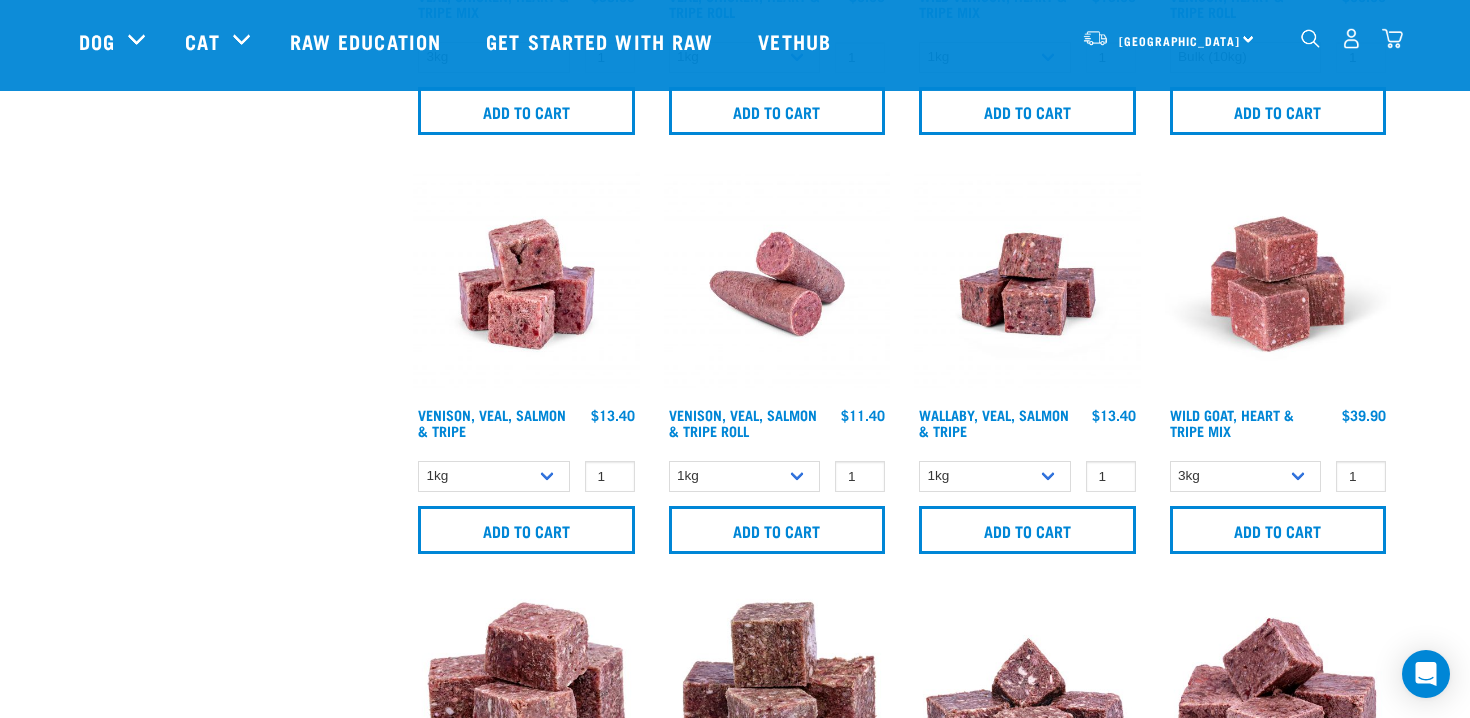 scroll, scrollTop: 2145, scrollLeft: 0, axis: vertical 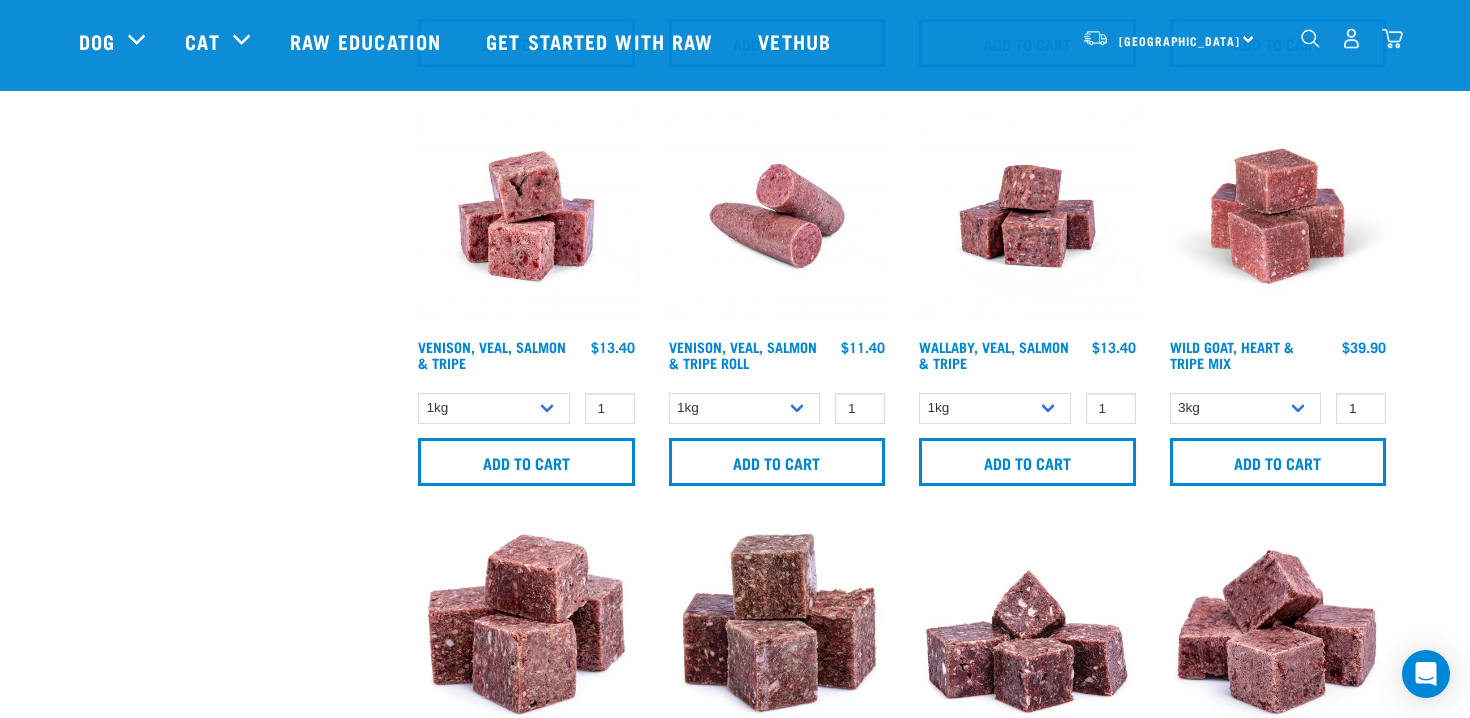 click at bounding box center (1278, 216) 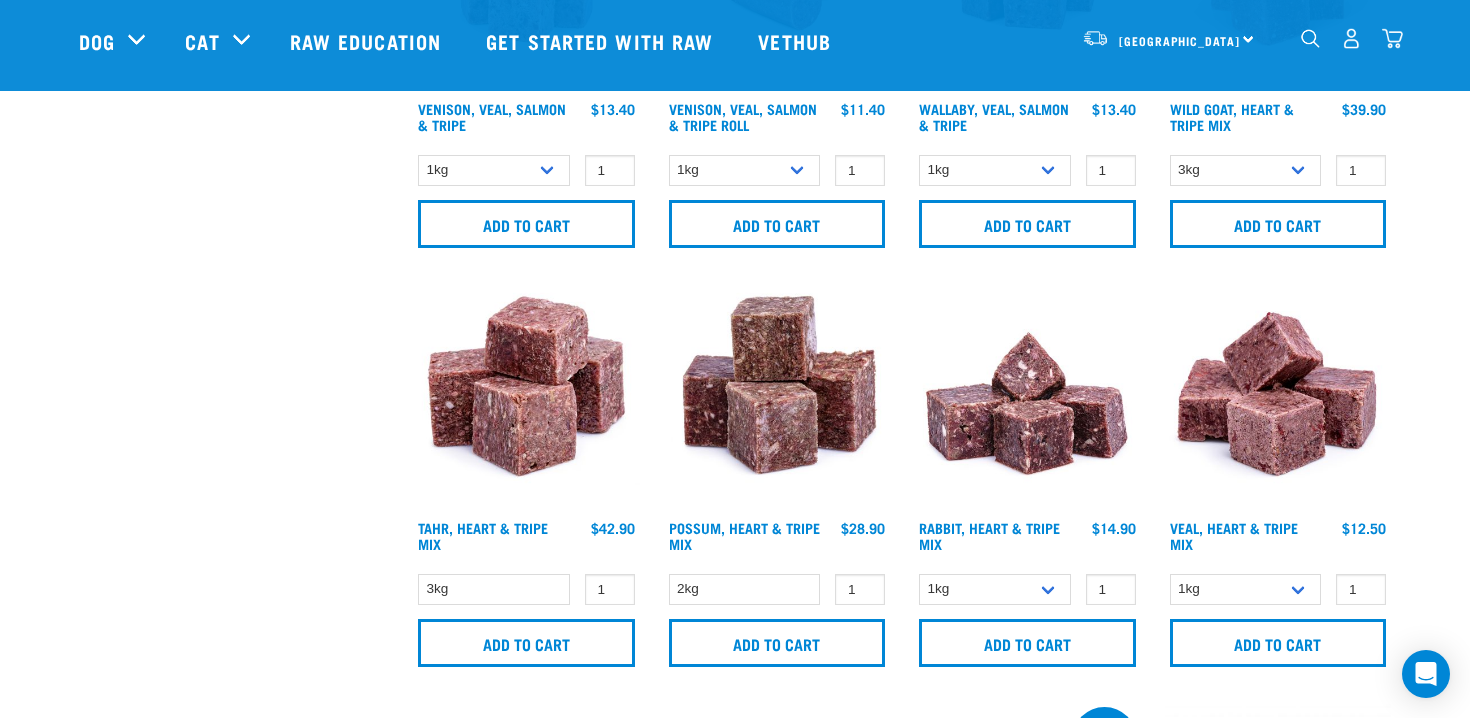 scroll, scrollTop: 2470, scrollLeft: 0, axis: vertical 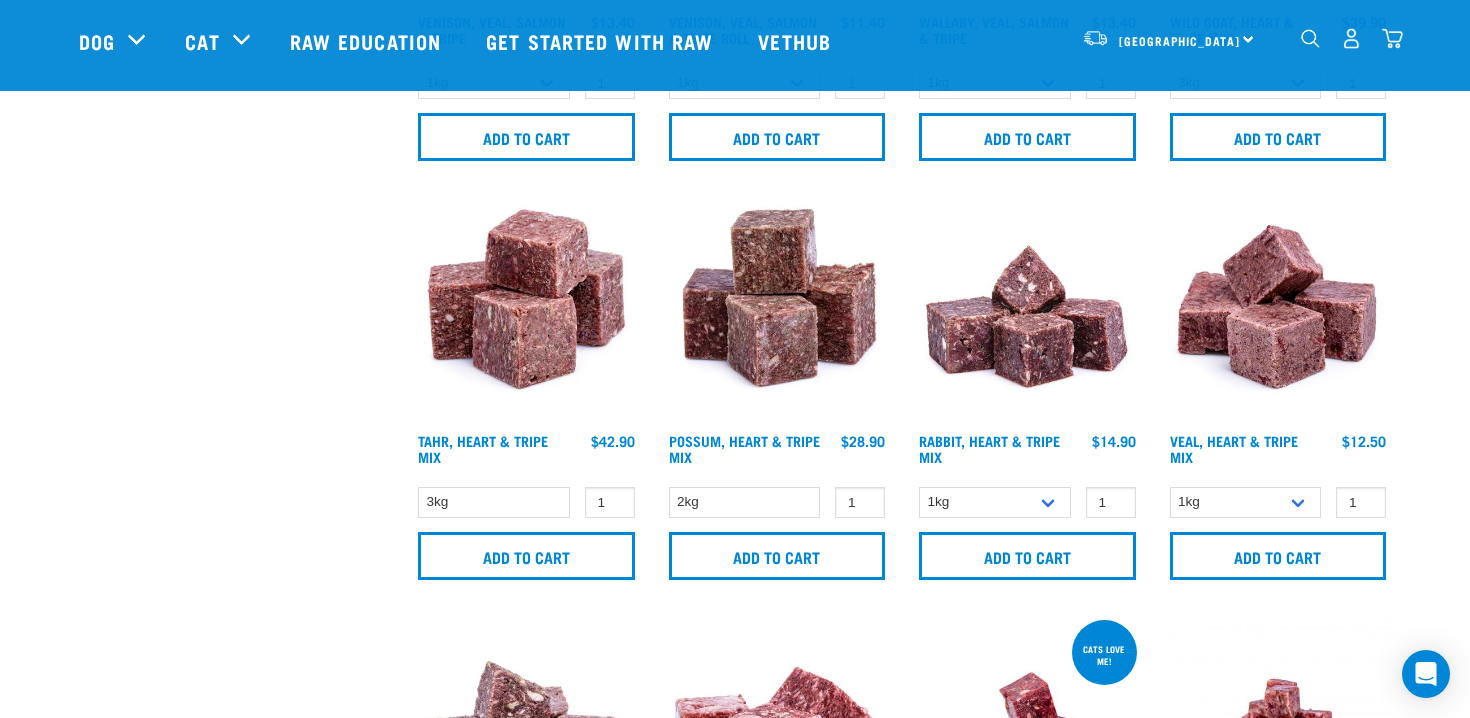 click at bounding box center (526, 310) 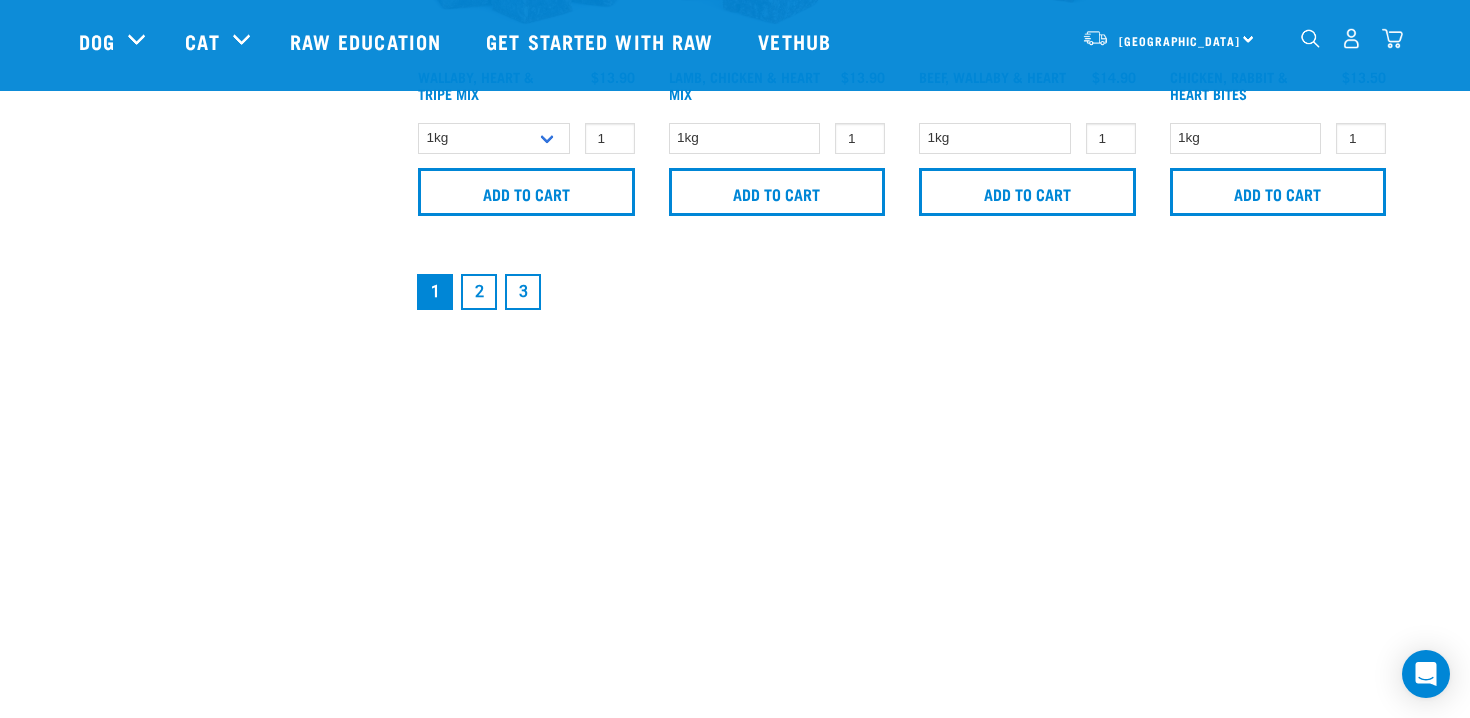 scroll, scrollTop: 3266, scrollLeft: 0, axis: vertical 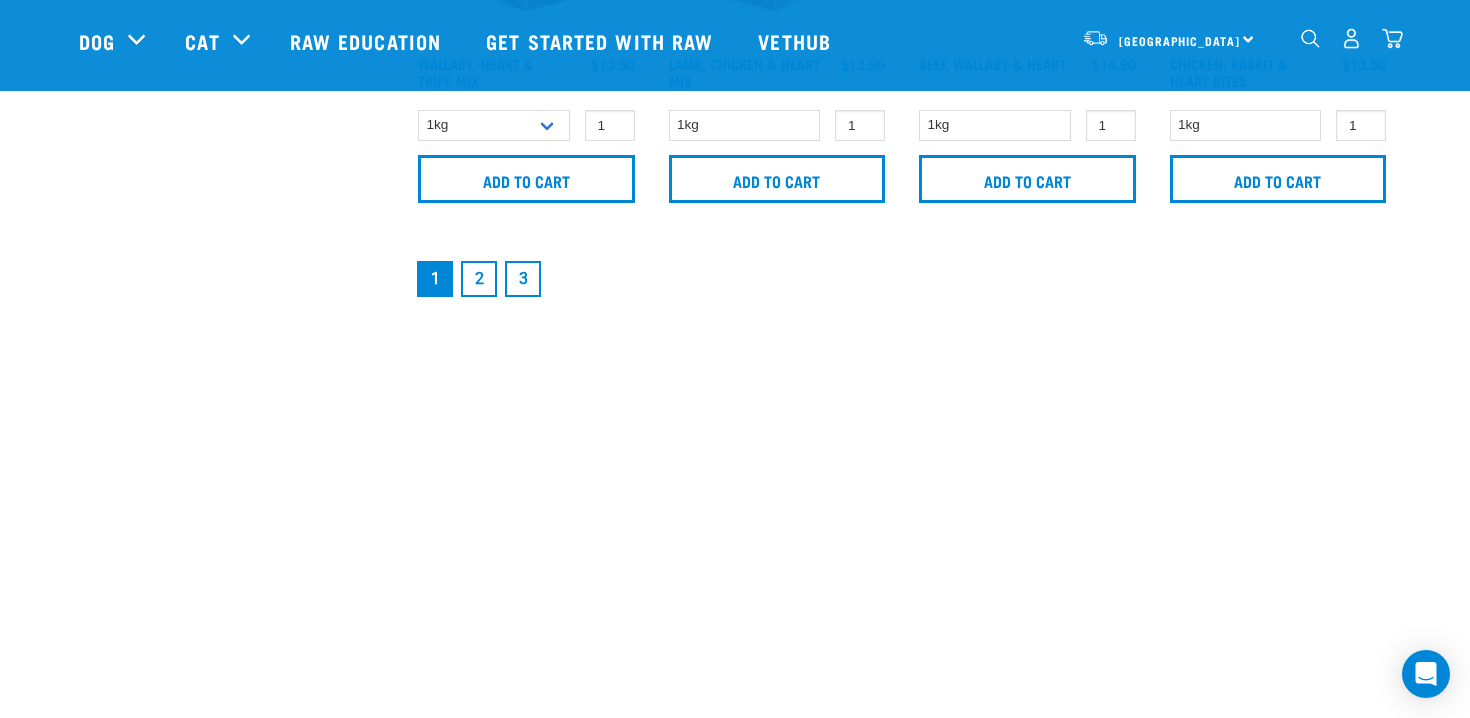 click on "2" at bounding box center [479, 279] 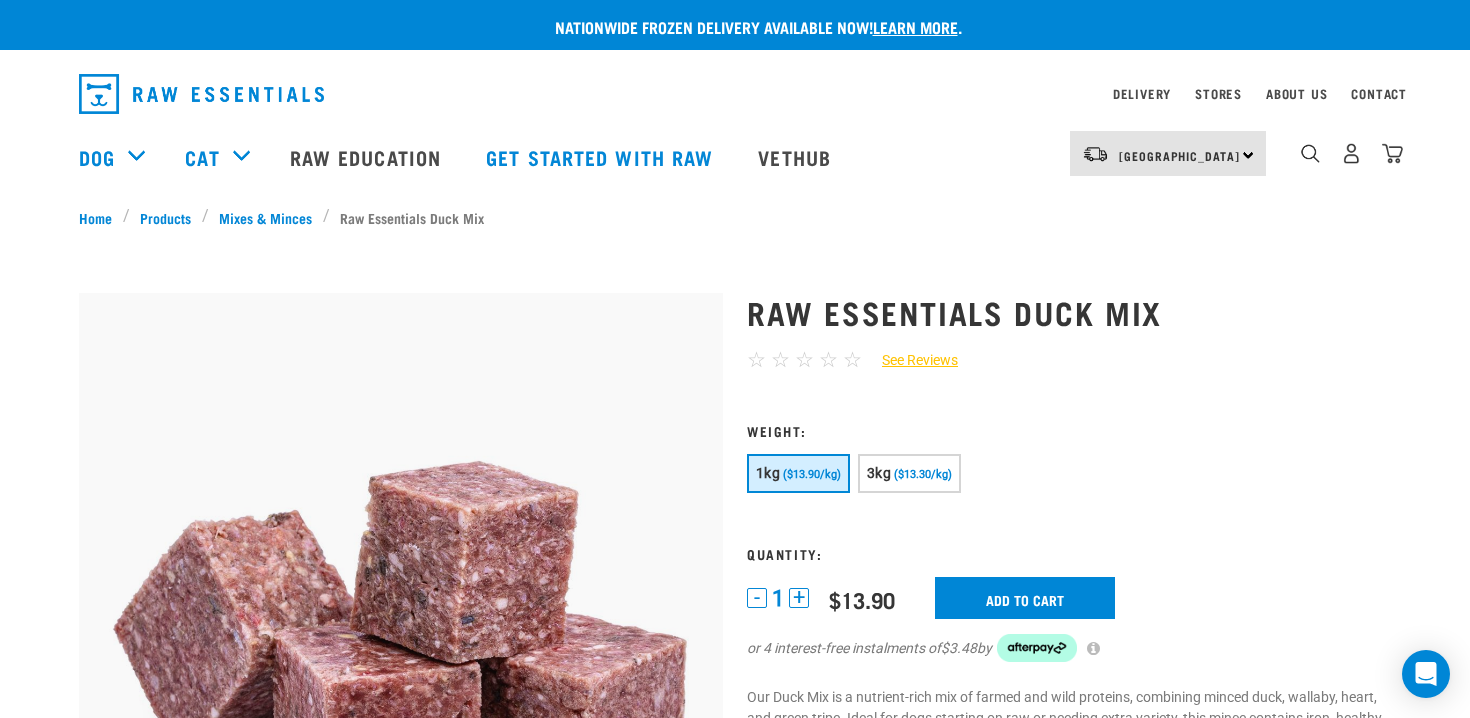 scroll, scrollTop: 0, scrollLeft: 0, axis: both 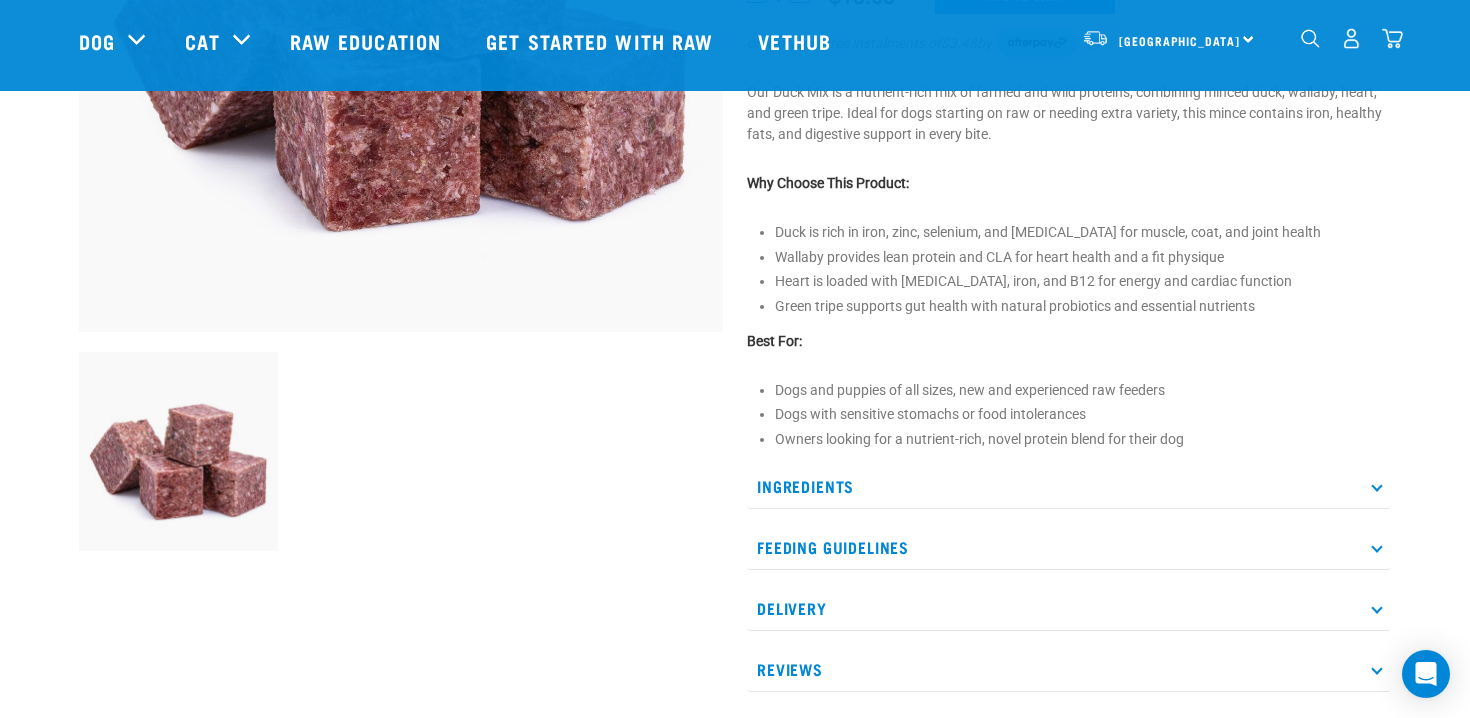 click on "Ingredients" at bounding box center (1069, 486) 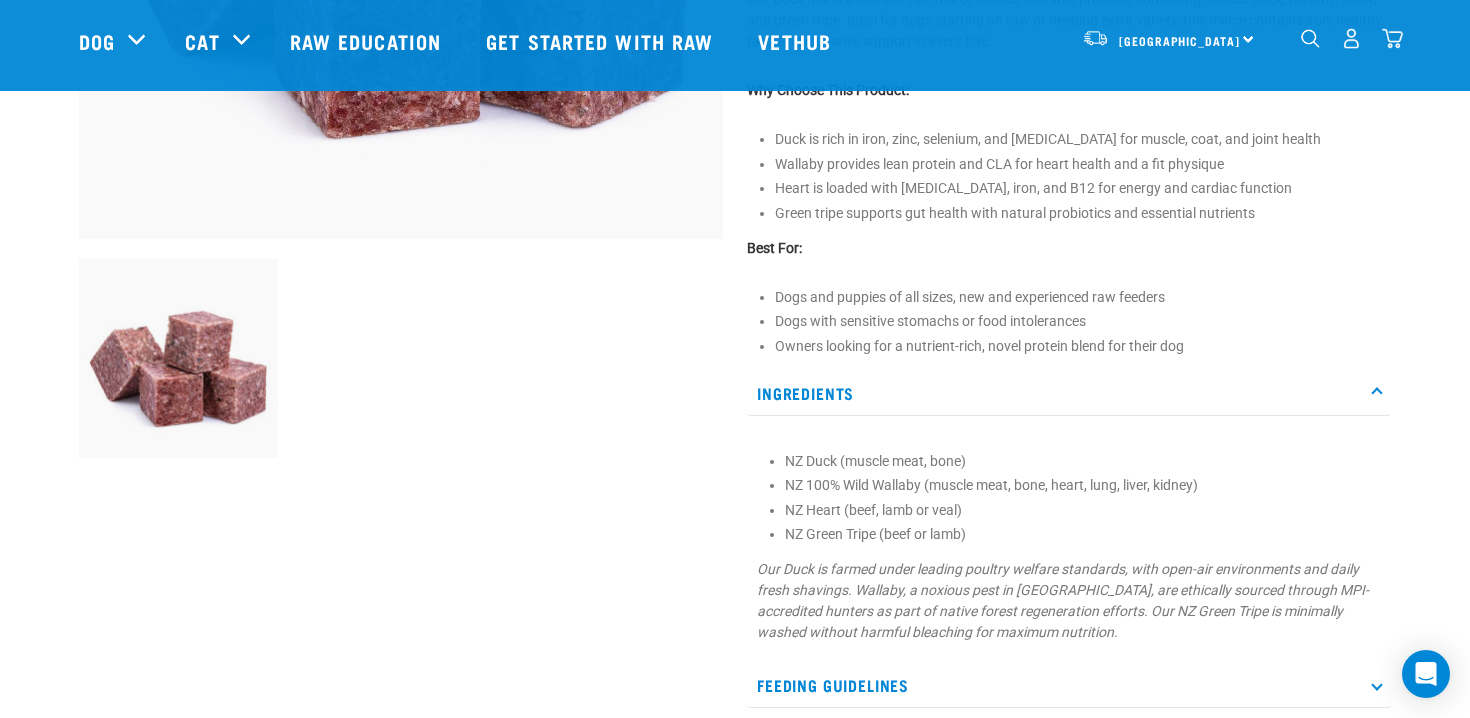 scroll, scrollTop: 556, scrollLeft: 0, axis: vertical 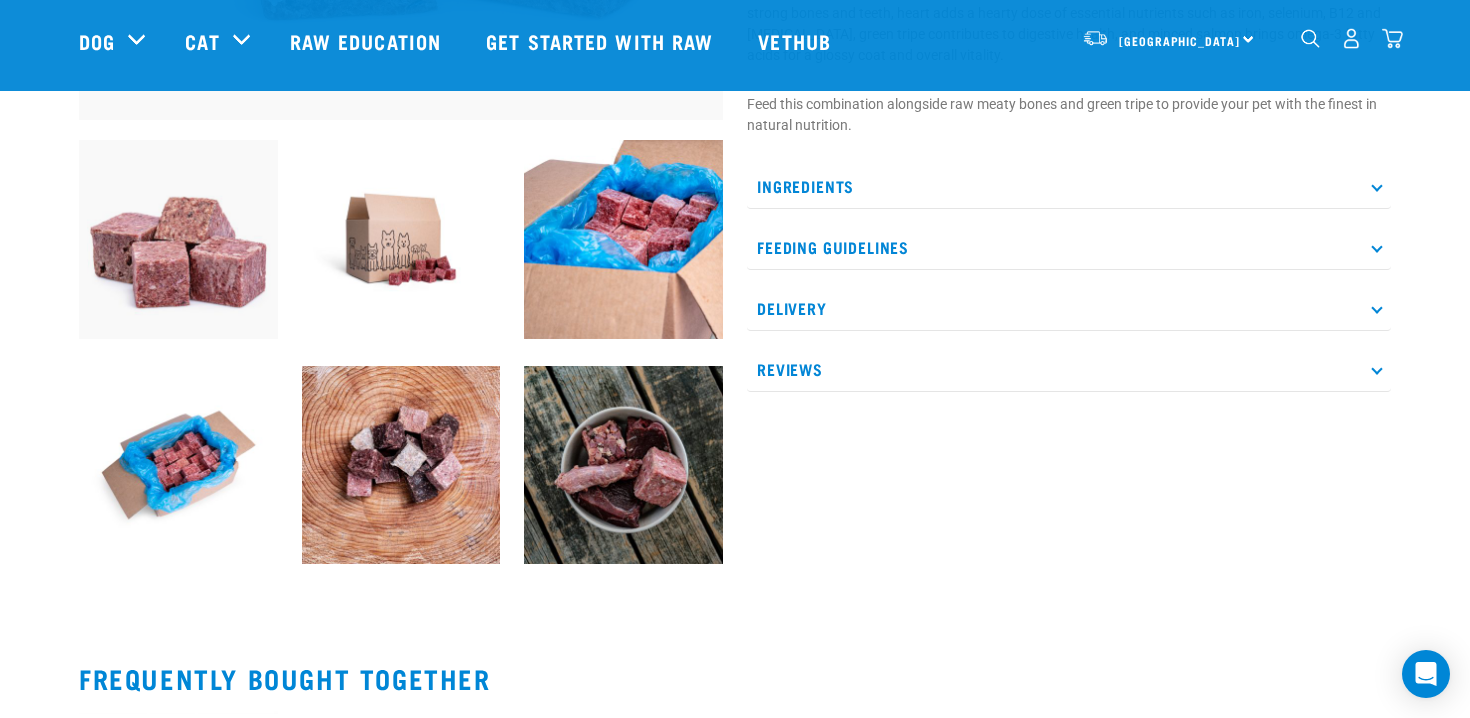 click on "Ingredients" at bounding box center [1069, 186] 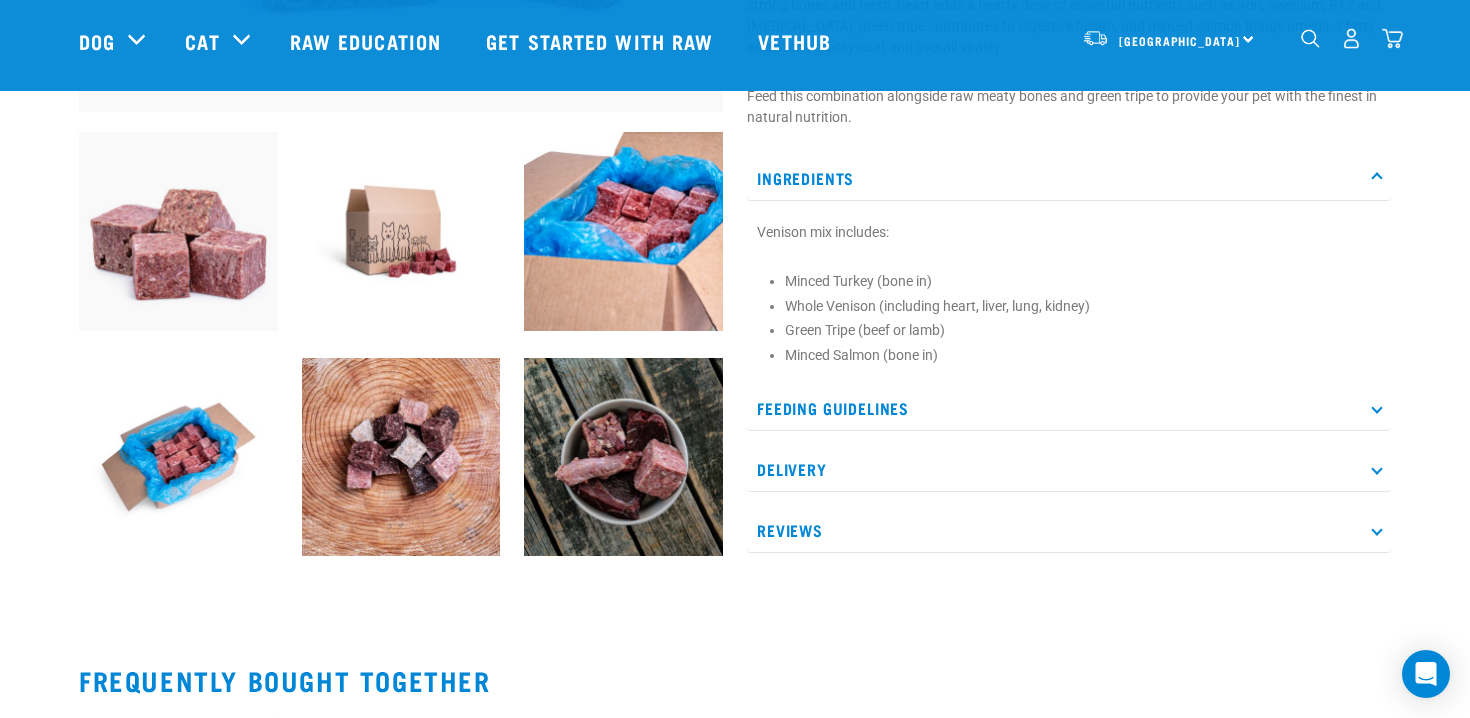 scroll, scrollTop: 682, scrollLeft: 0, axis: vertical 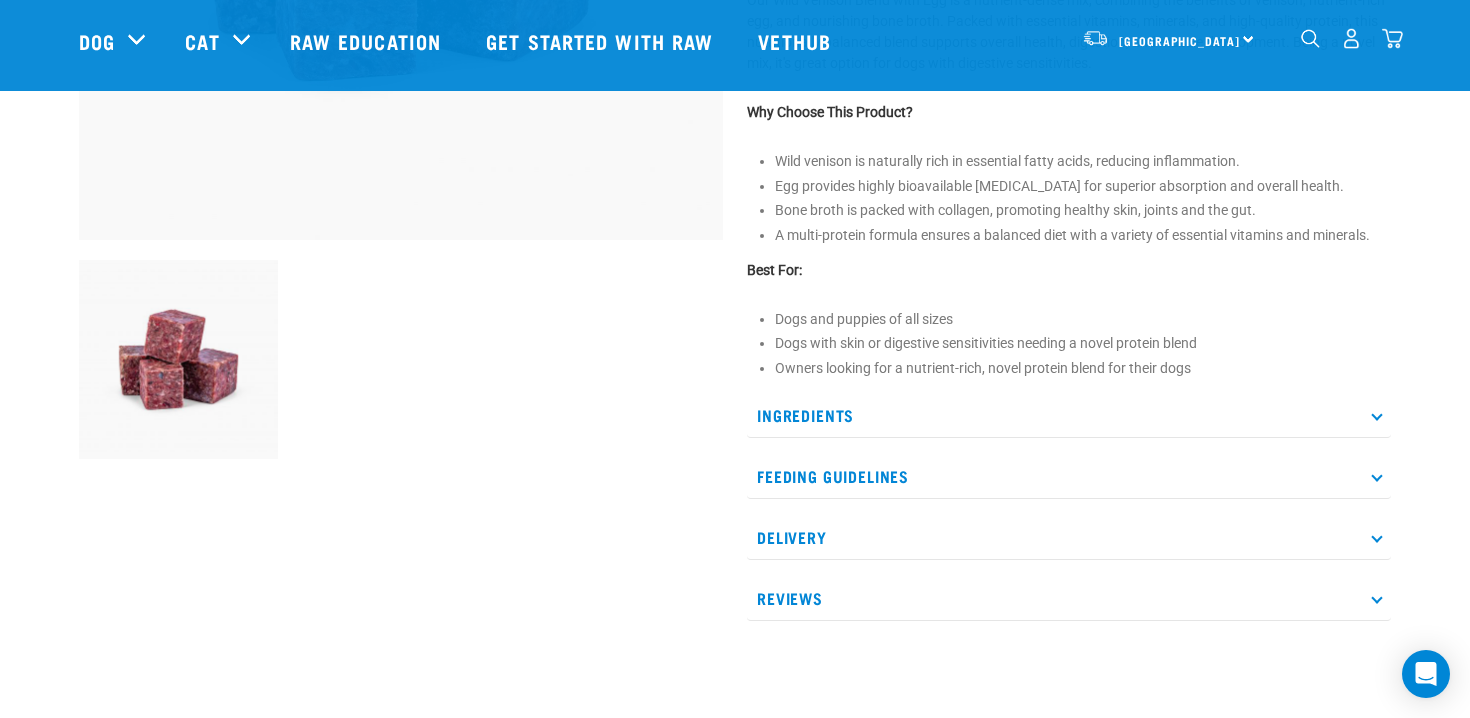 click on "Ingredients" at bounding box center [1069, 415] 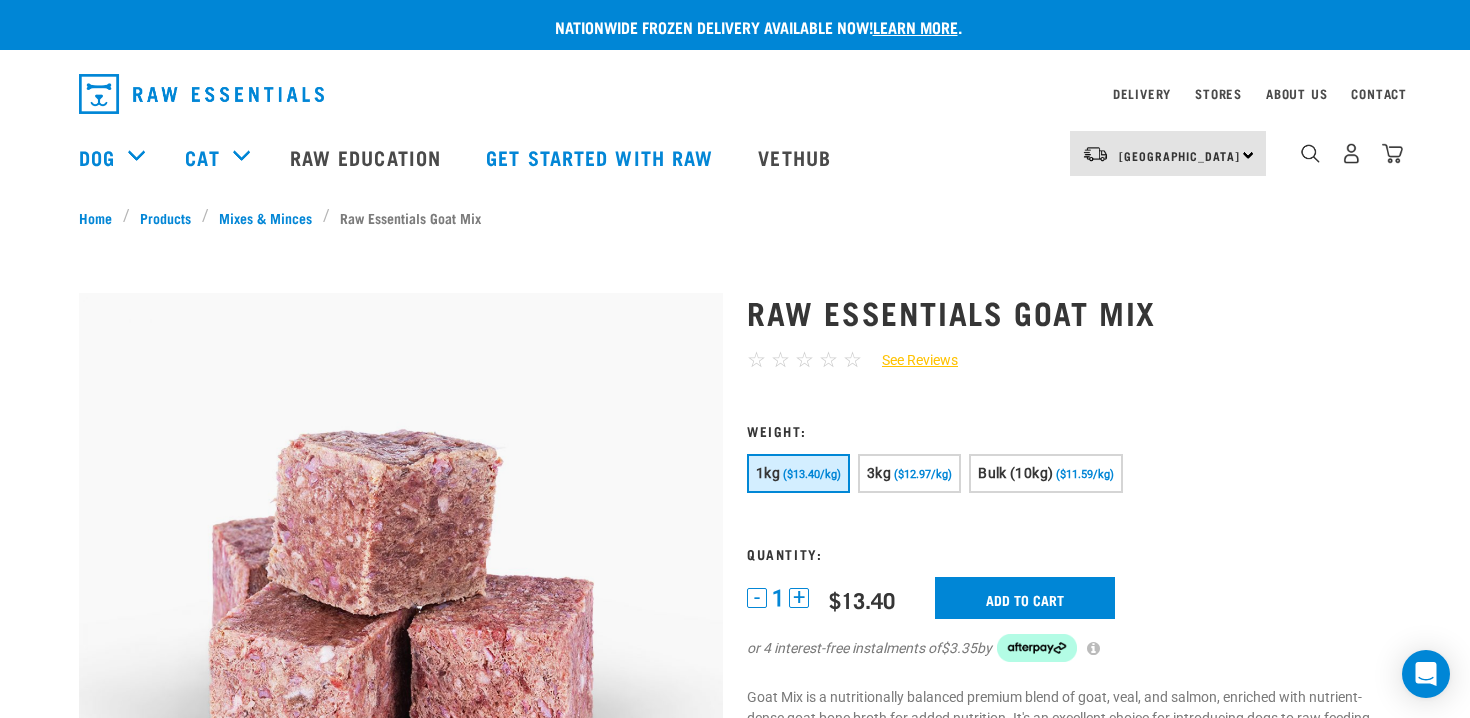 scroll, scrollTop: 0, scrollLeft: 0, axis: both 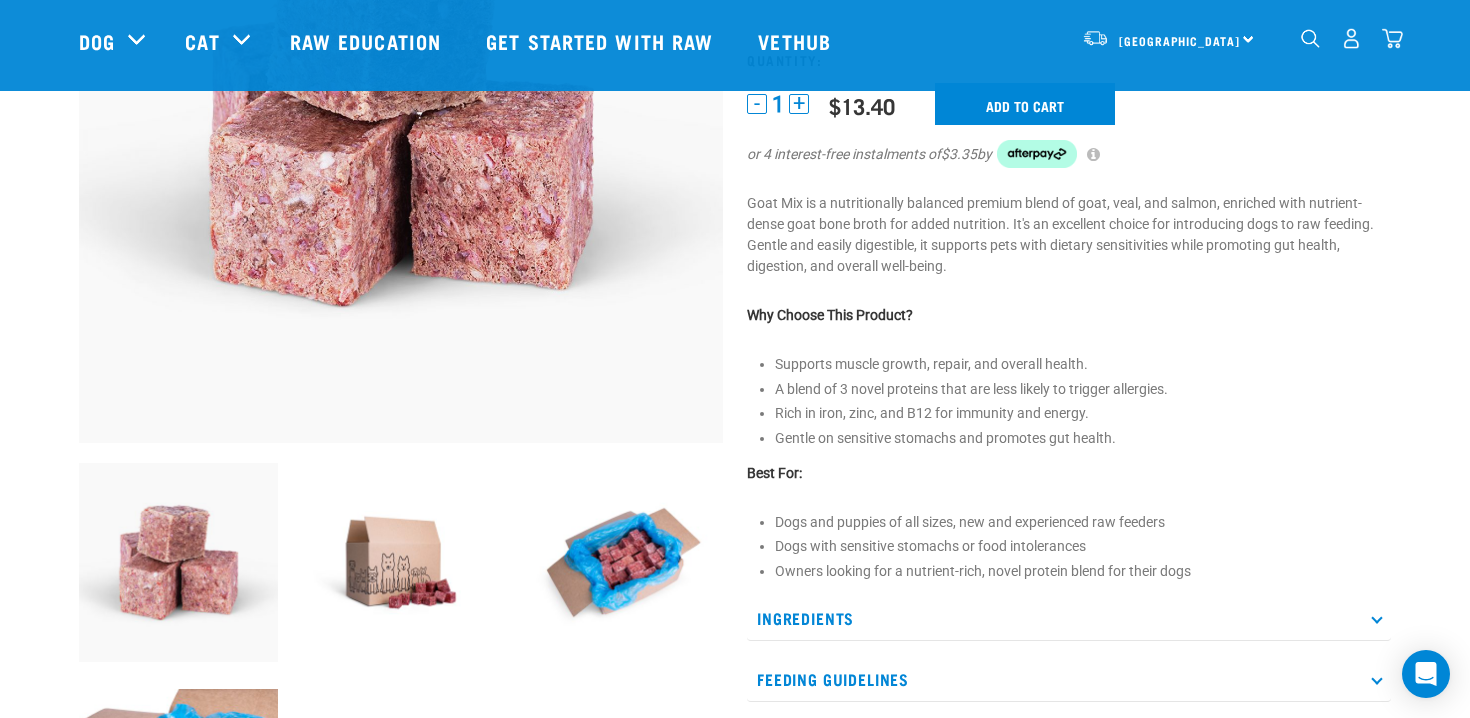 click on "Ingredients" at bounding box center [1069, 618] 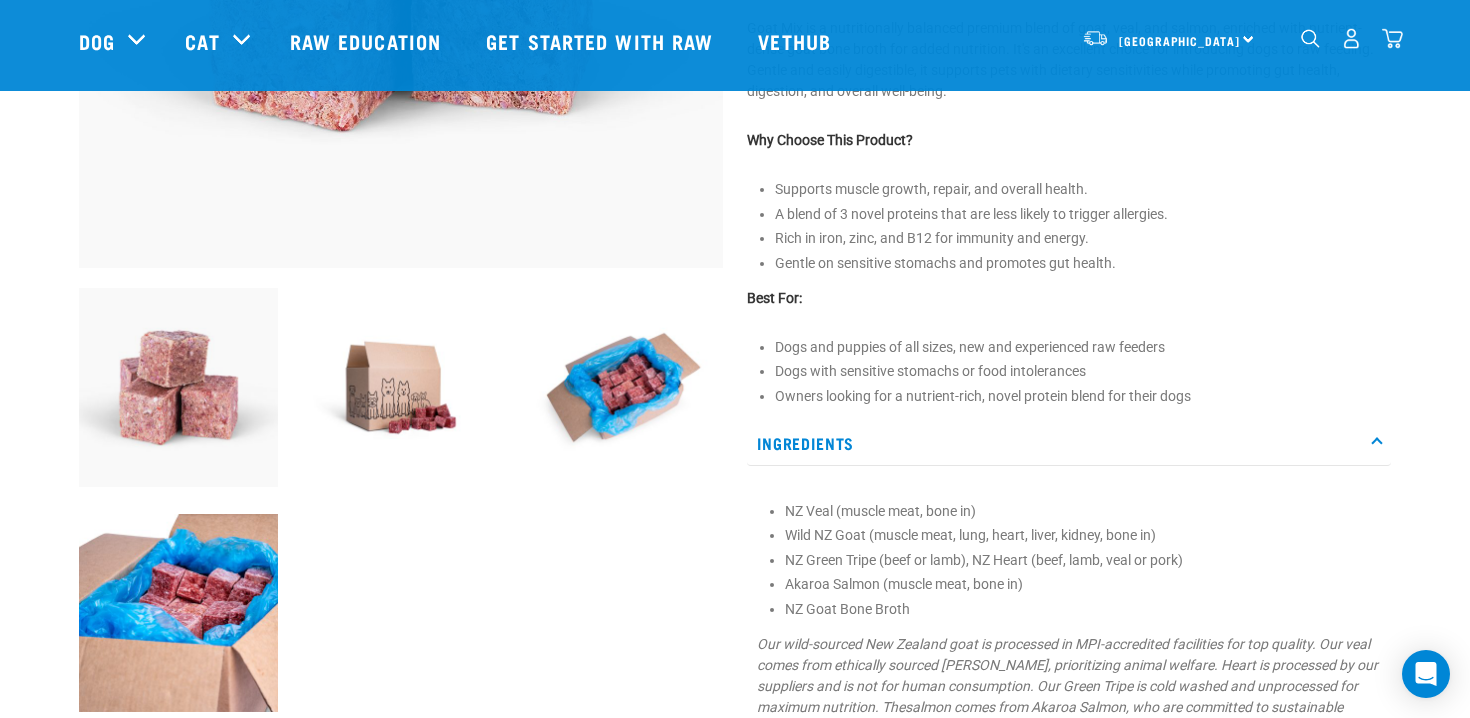 scroll, scrollTop: 528, scrollLeft: 0, axis: vertical 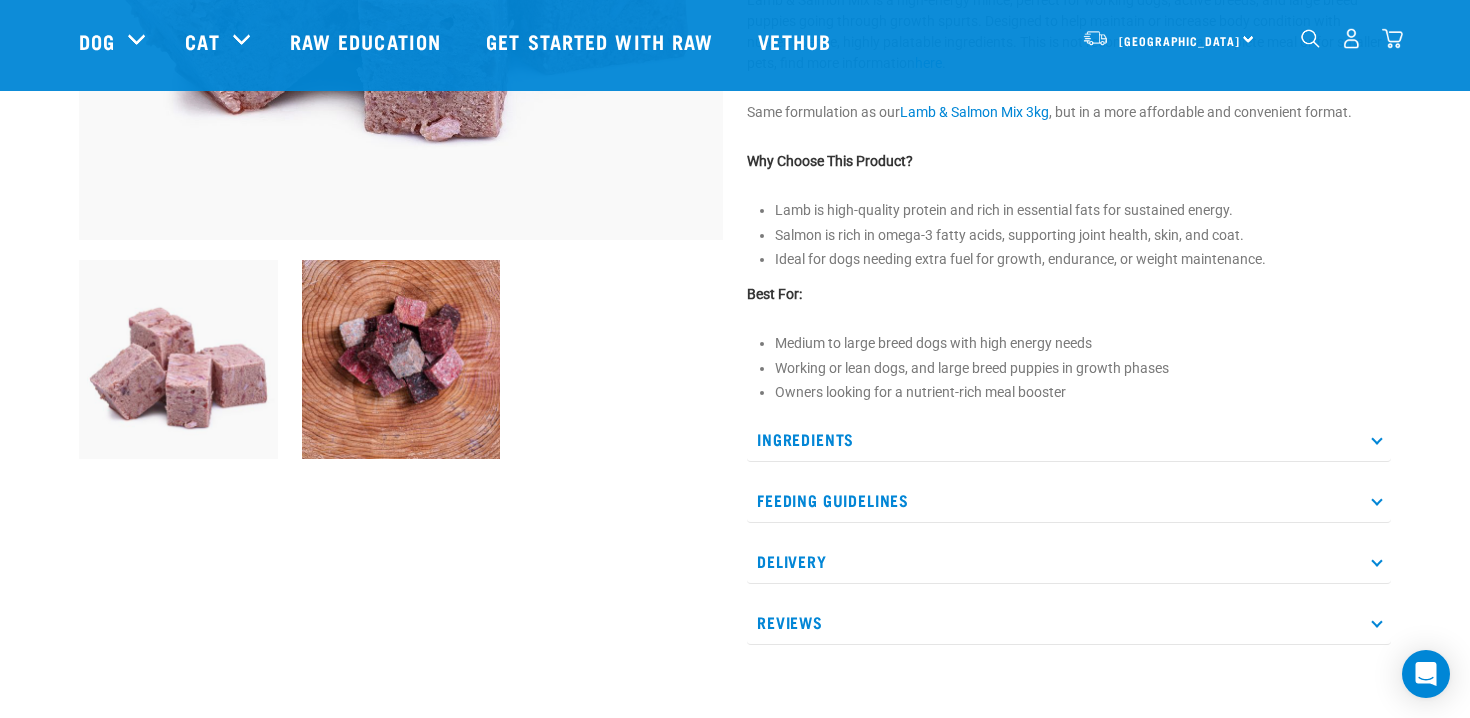 click on "Ingredients" at bounding box center (1069, 439) 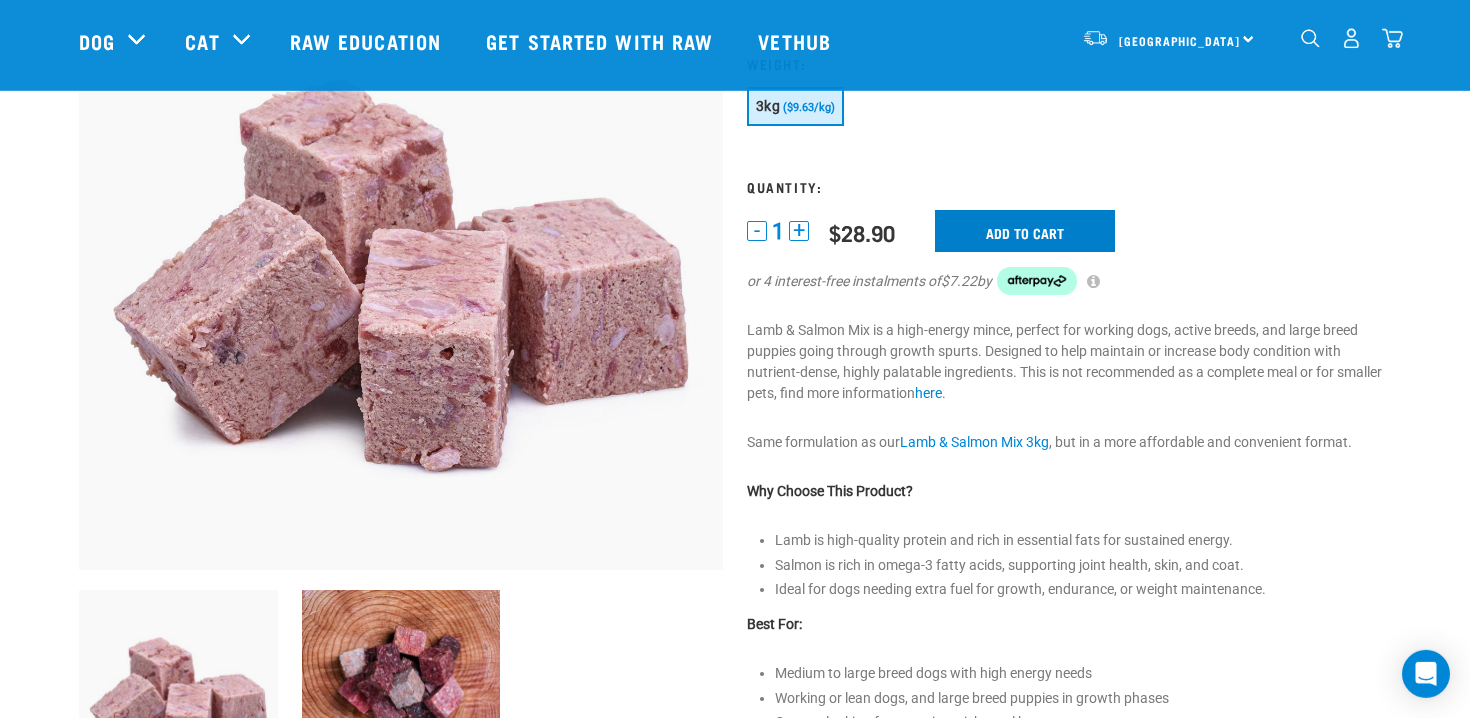 scroll, scrollTop: 212, scrollLeft: 0, axis: vertical 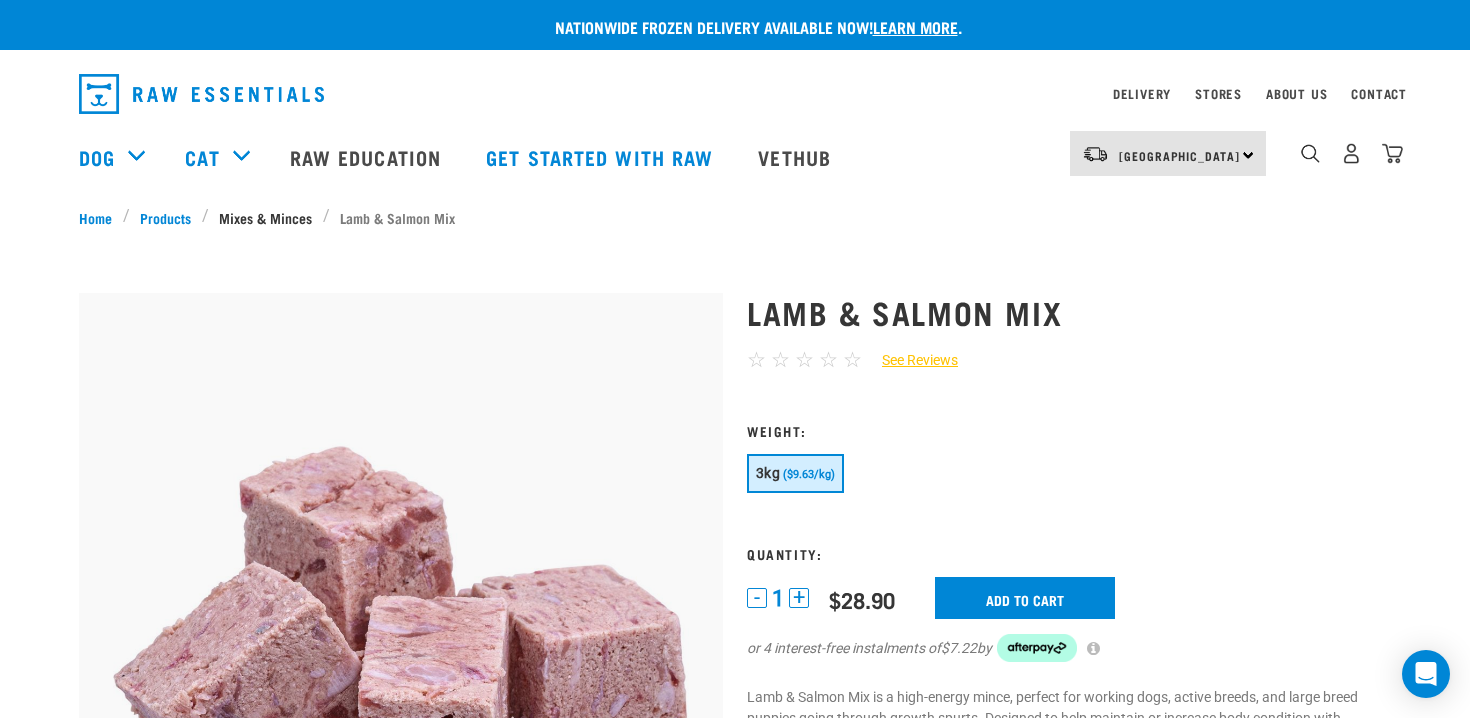 click on "Mixes & Minces" at bounding box center [266, 217] 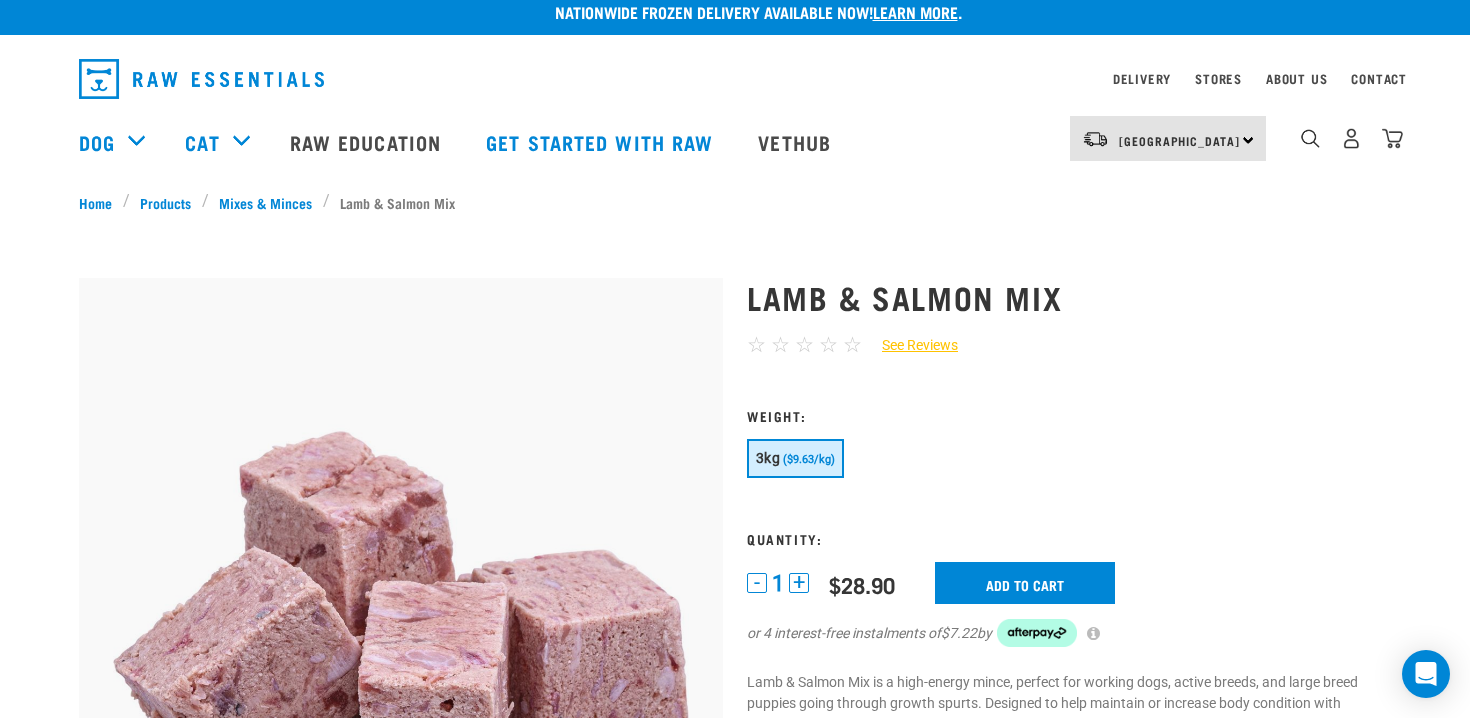 scroll, scrollTop: 22, scrollLeft: 0, axis: vertical 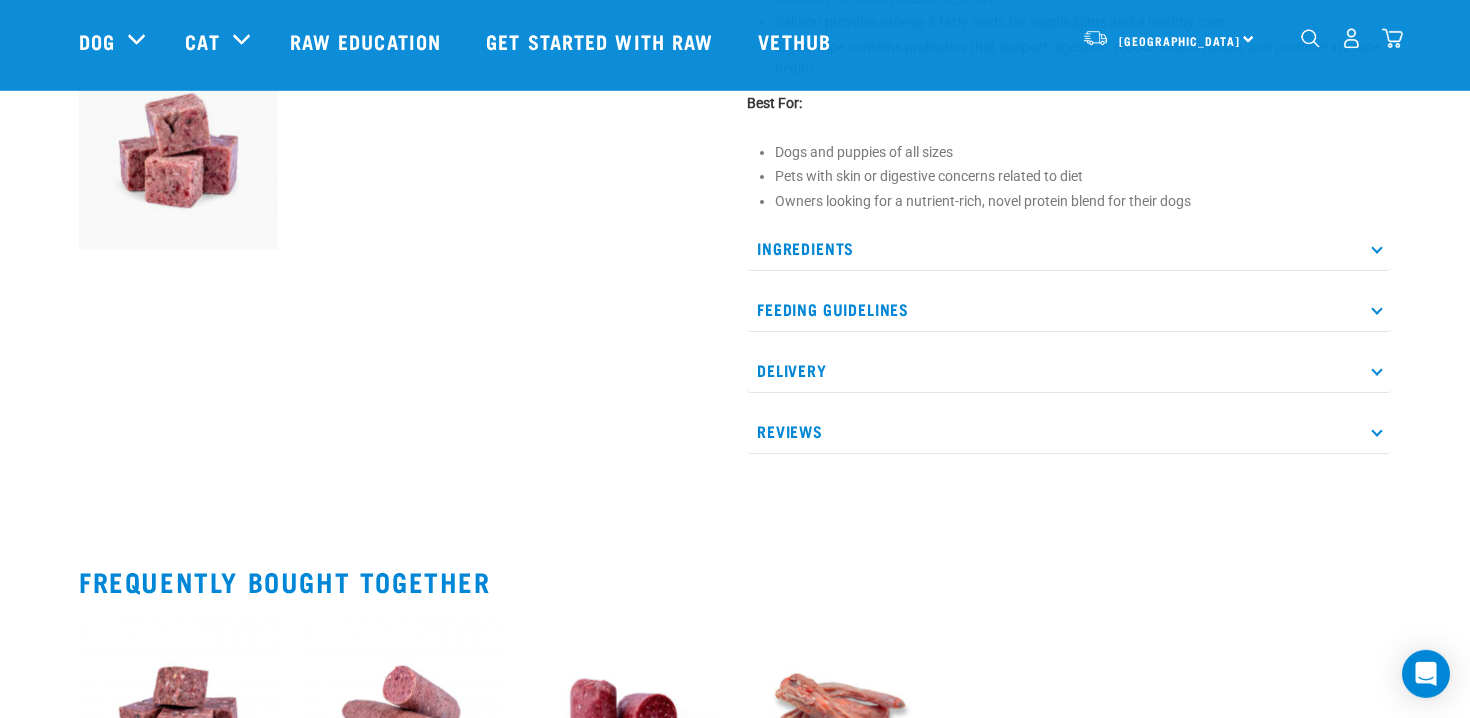 click on "Ingredients" at bounding box center [1069, 248] 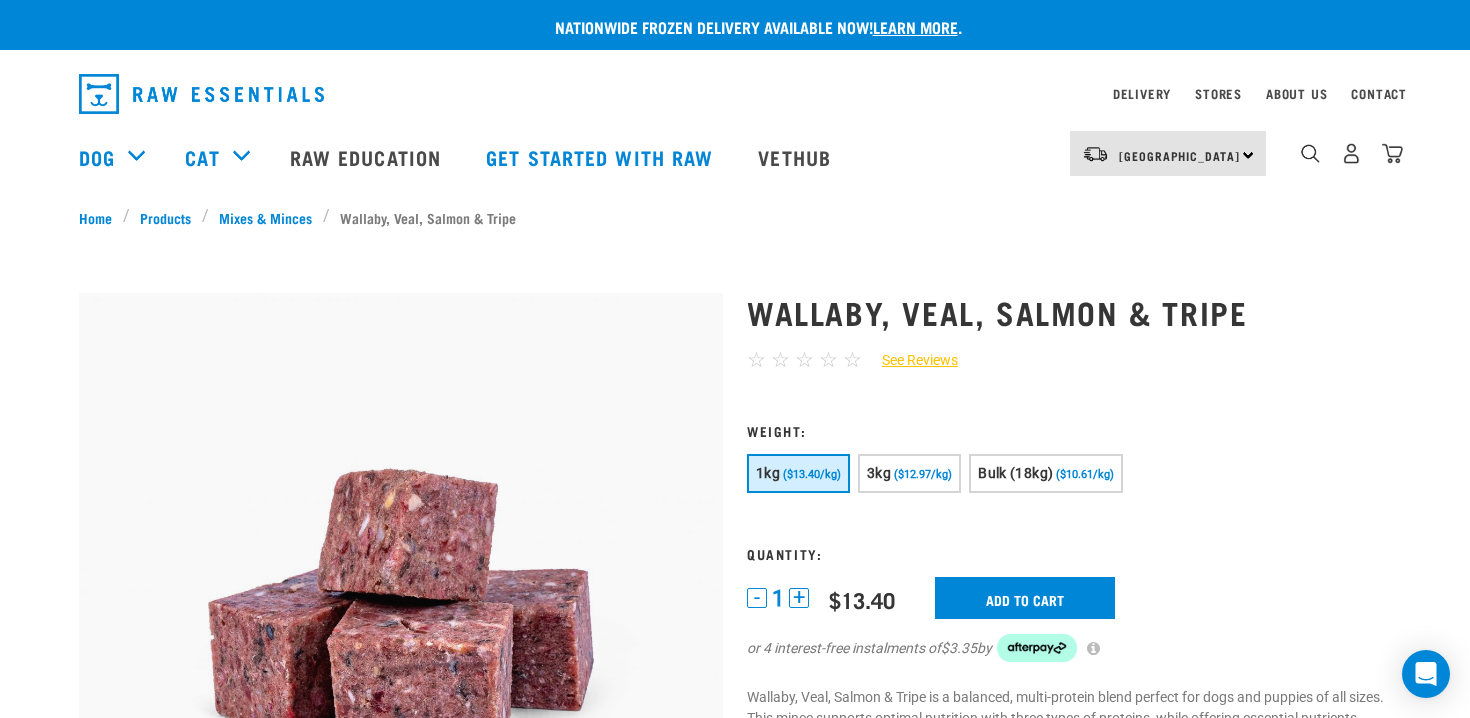 scroll, scrollTop: 0, scrollLeft: 0, axis: both 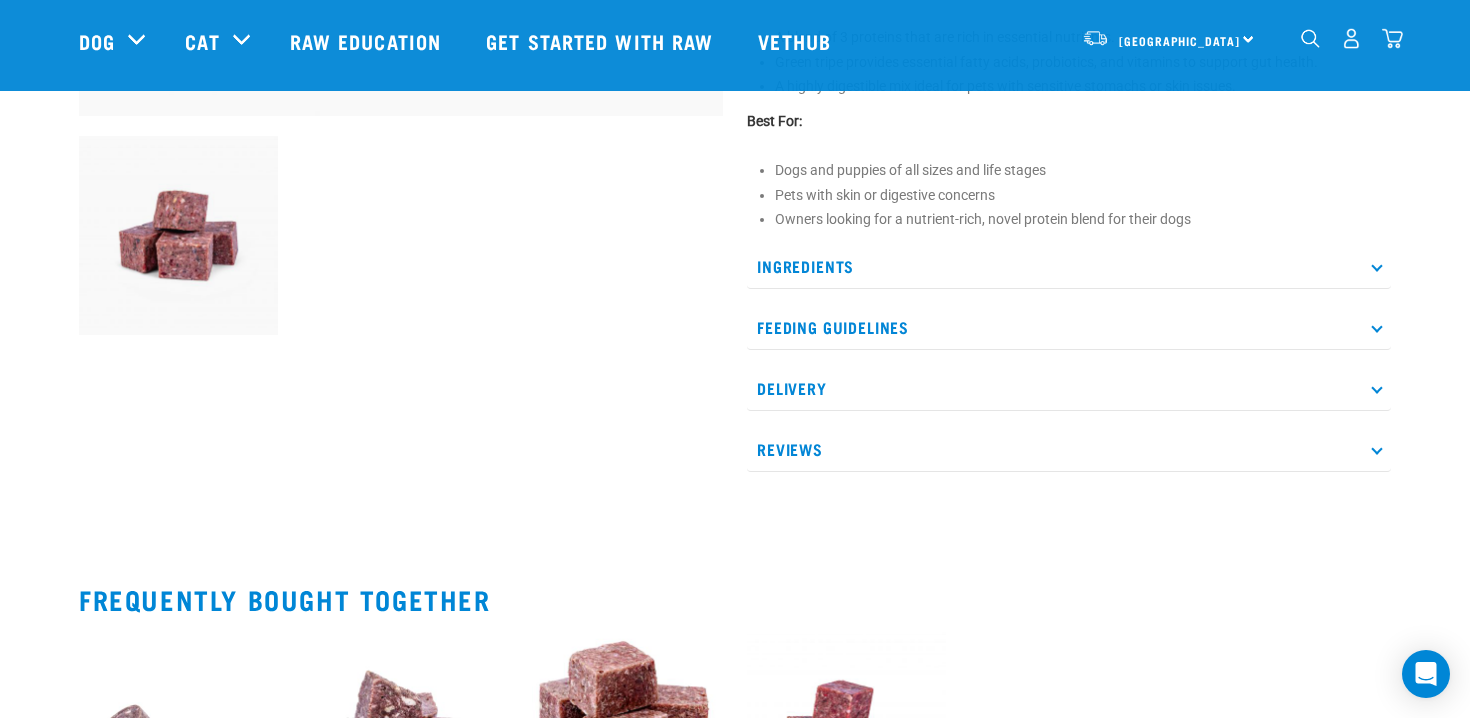 click on "Ingredients" at bounding box center (1069, 266) 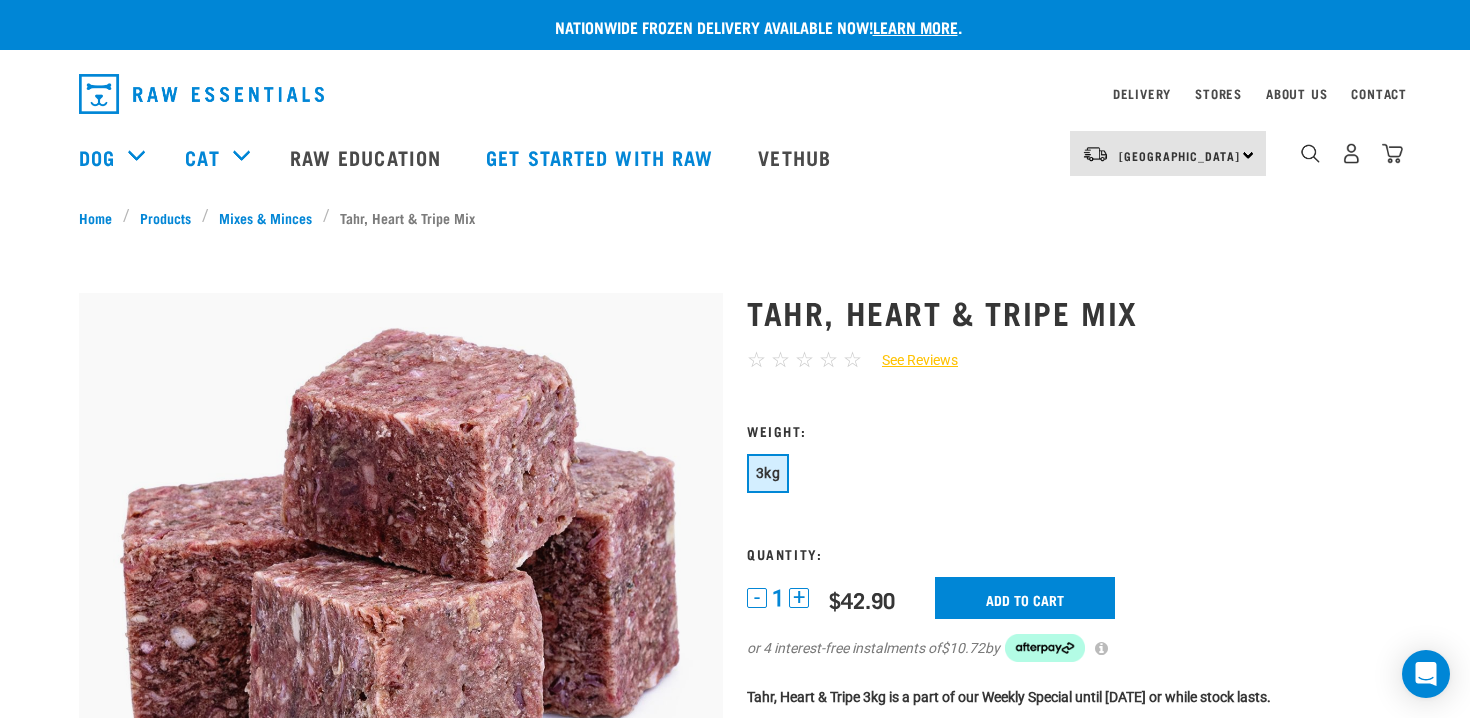 scroll, scrollTop: 0, scrollLeft: 0, axis: both 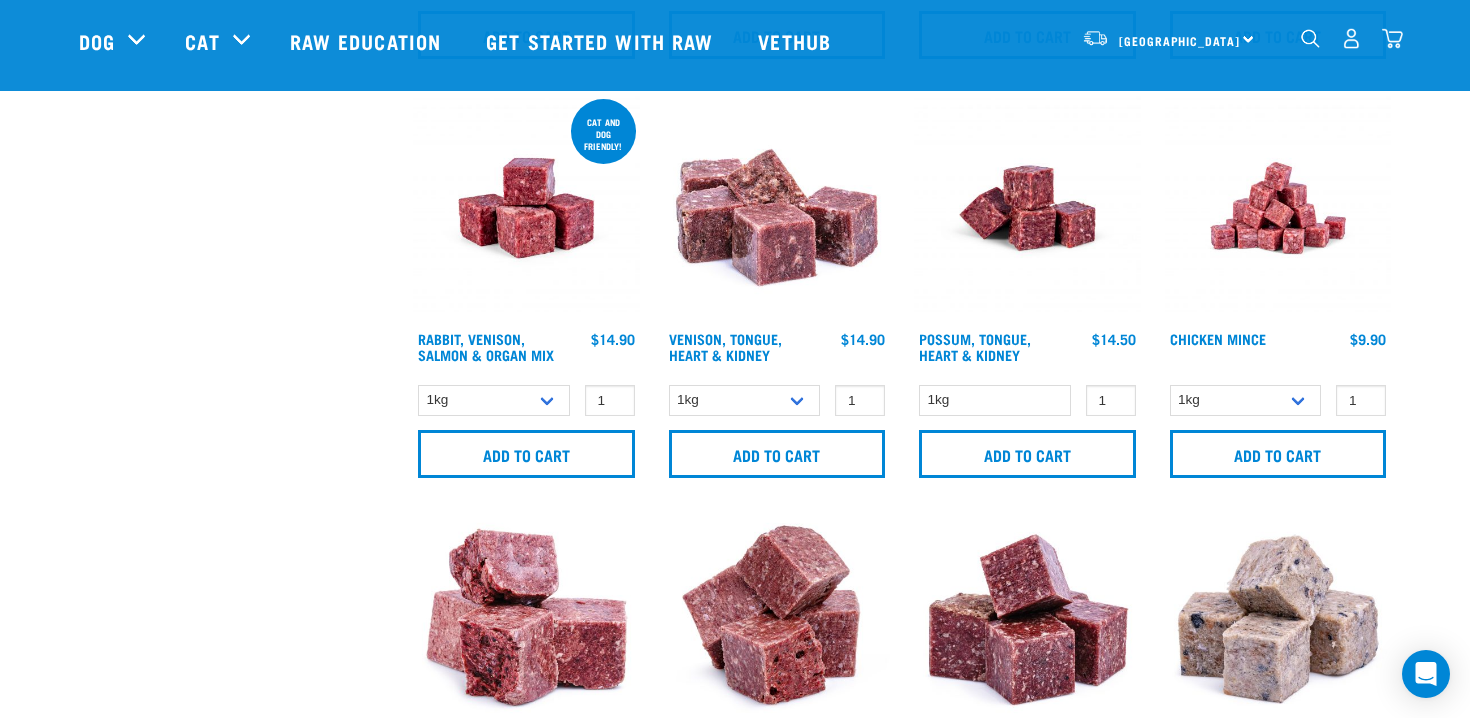 click at bounding box center [526, 208] 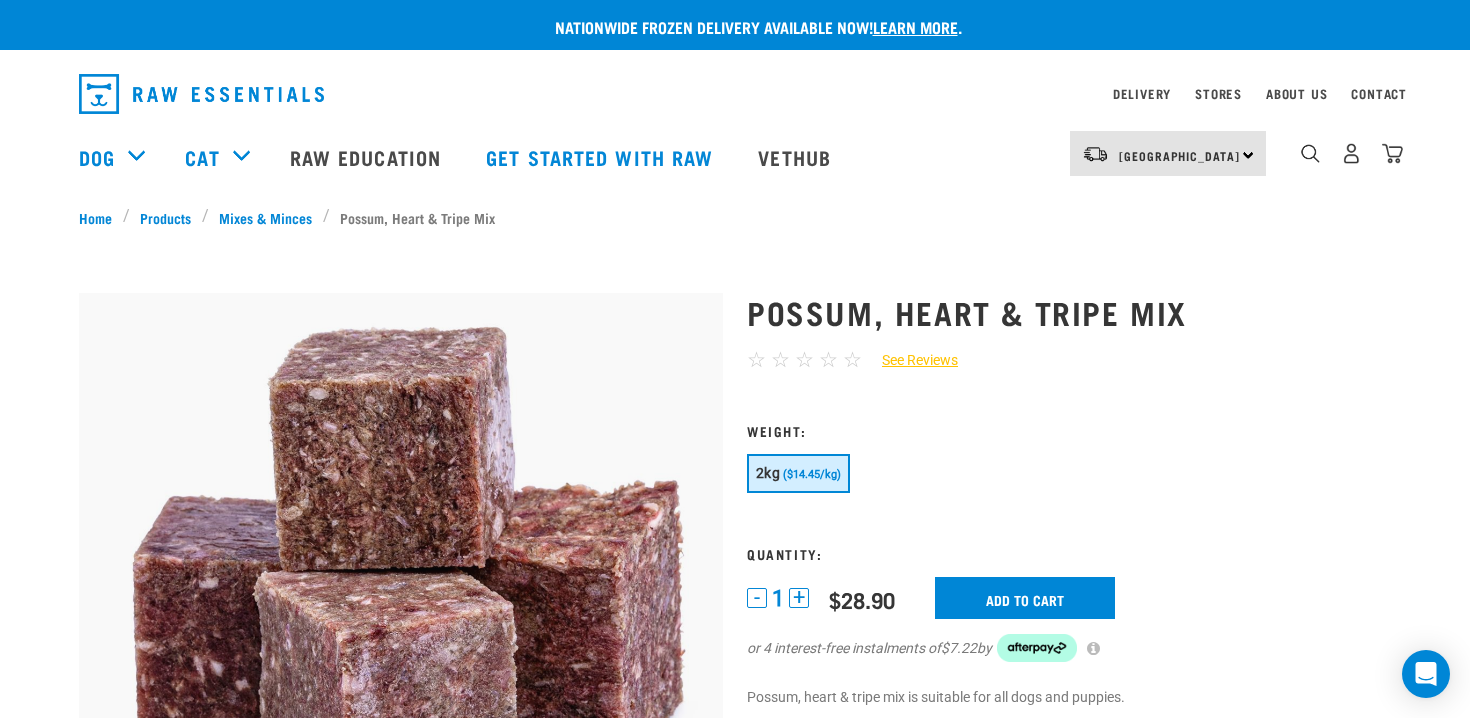 scroll, scrollTop: 0, scrollLeft: 0, axis: both 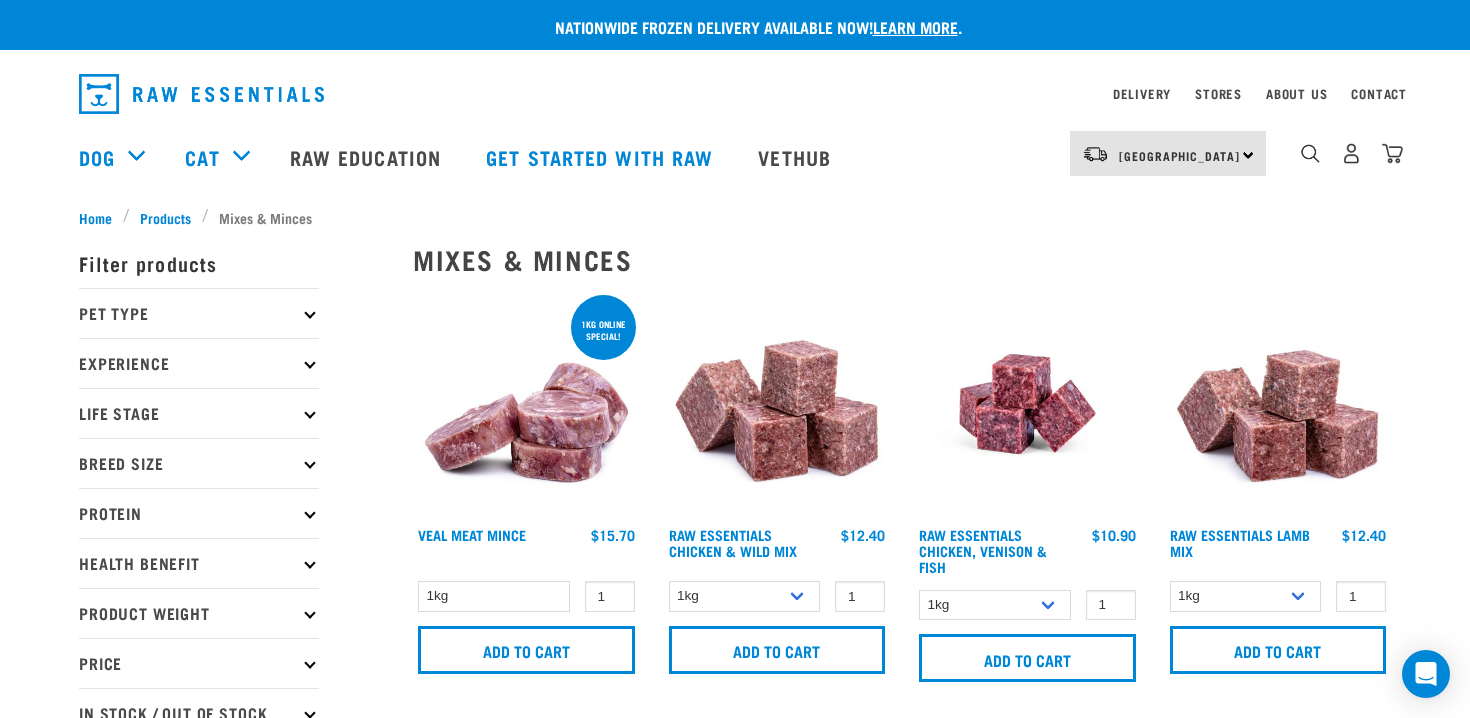 click on "Pet Type" at bounding box center [199, 313] 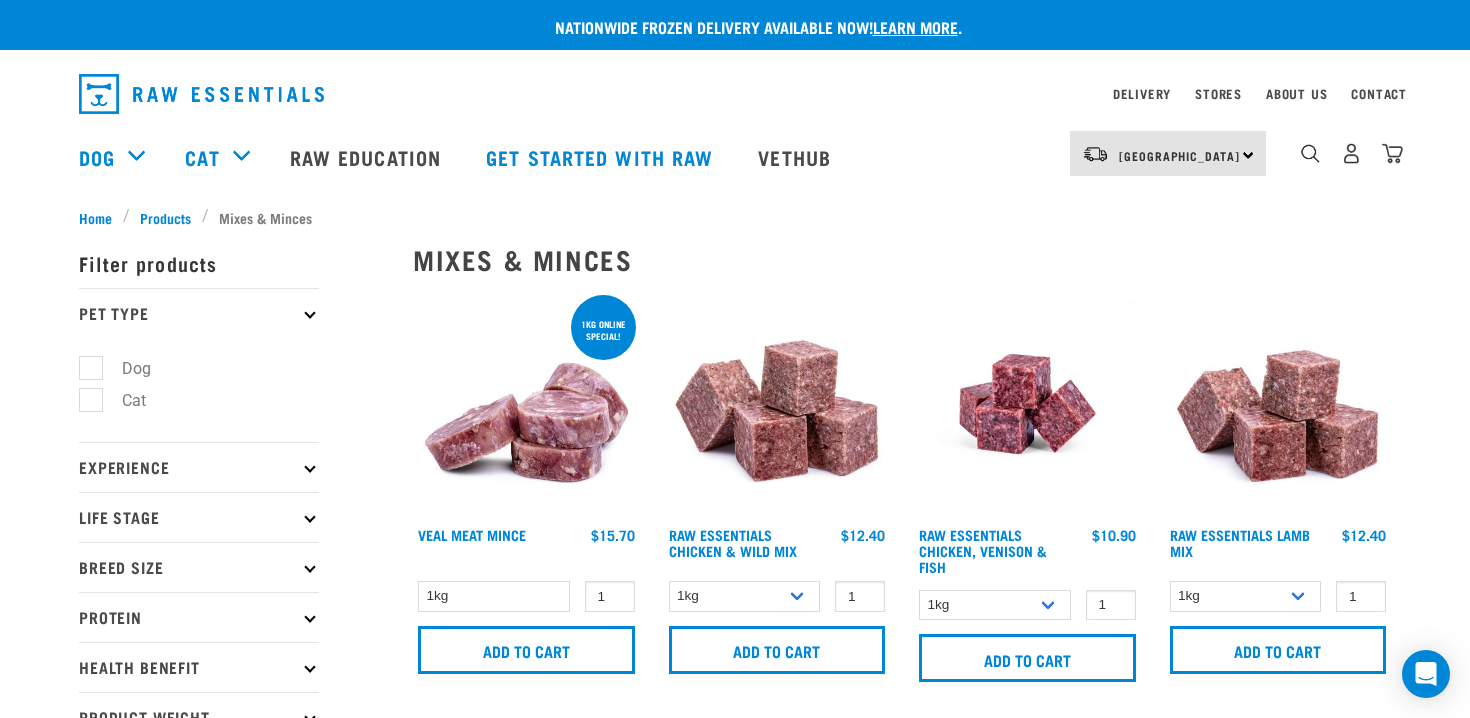 click on "Pet Type" at bounding box center (199, 313) 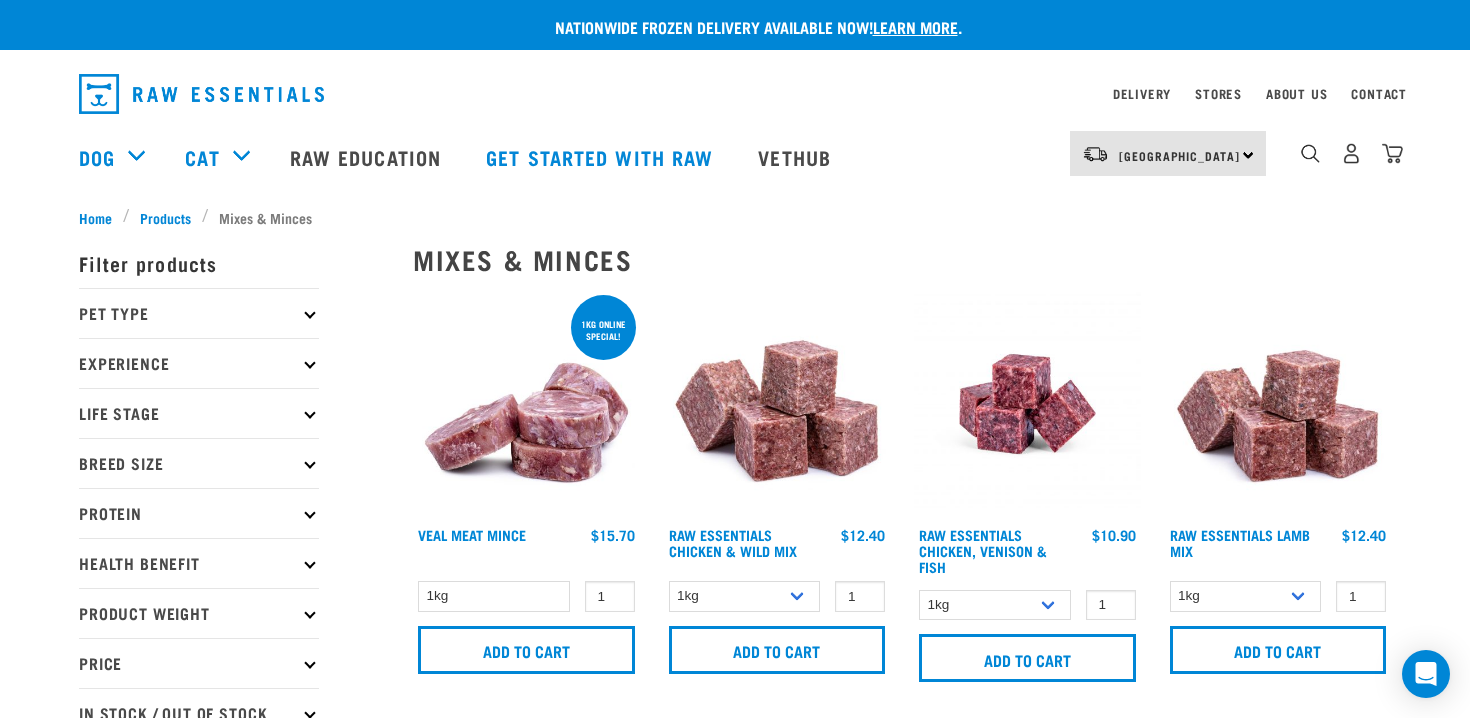 click on "Experience" at bounding box center [199, 363] 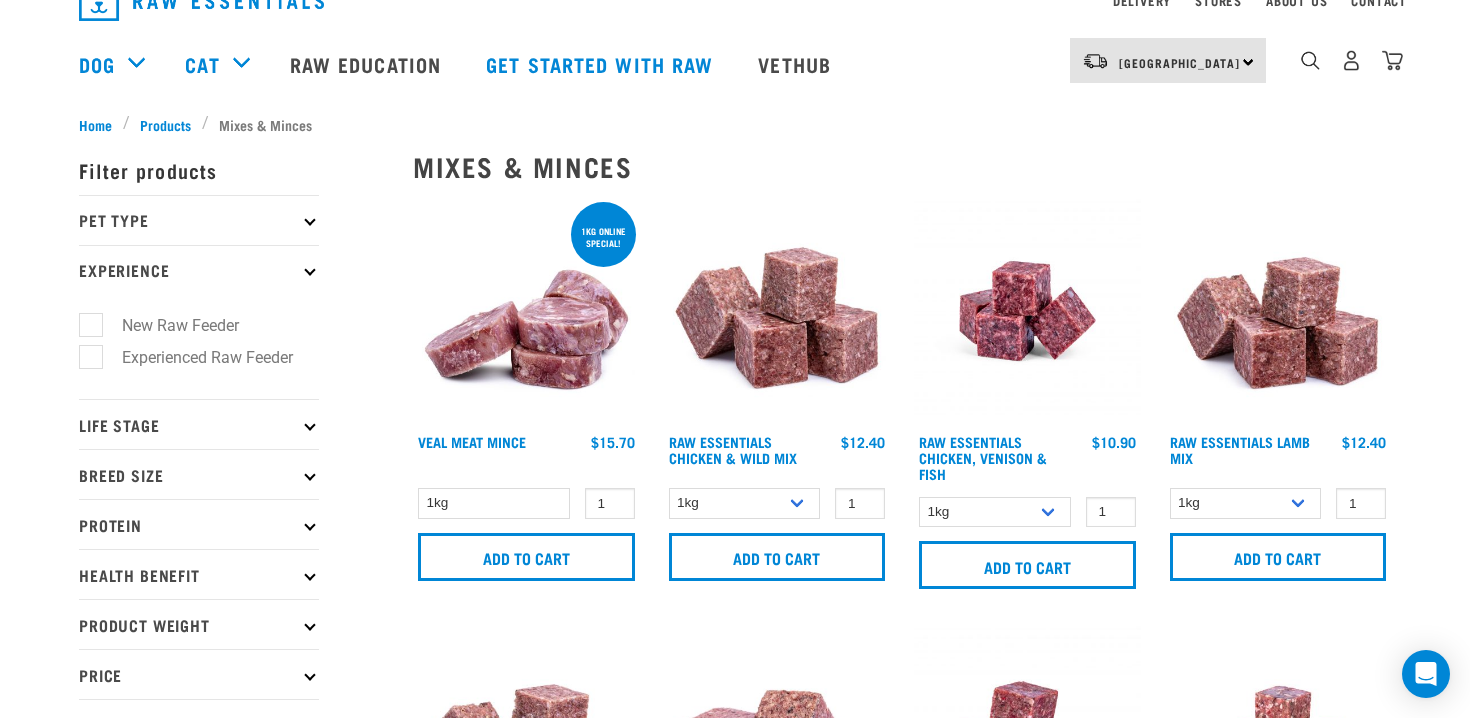 scroll, scrollTop: 125, scrollLeft: 0, axis: vertical 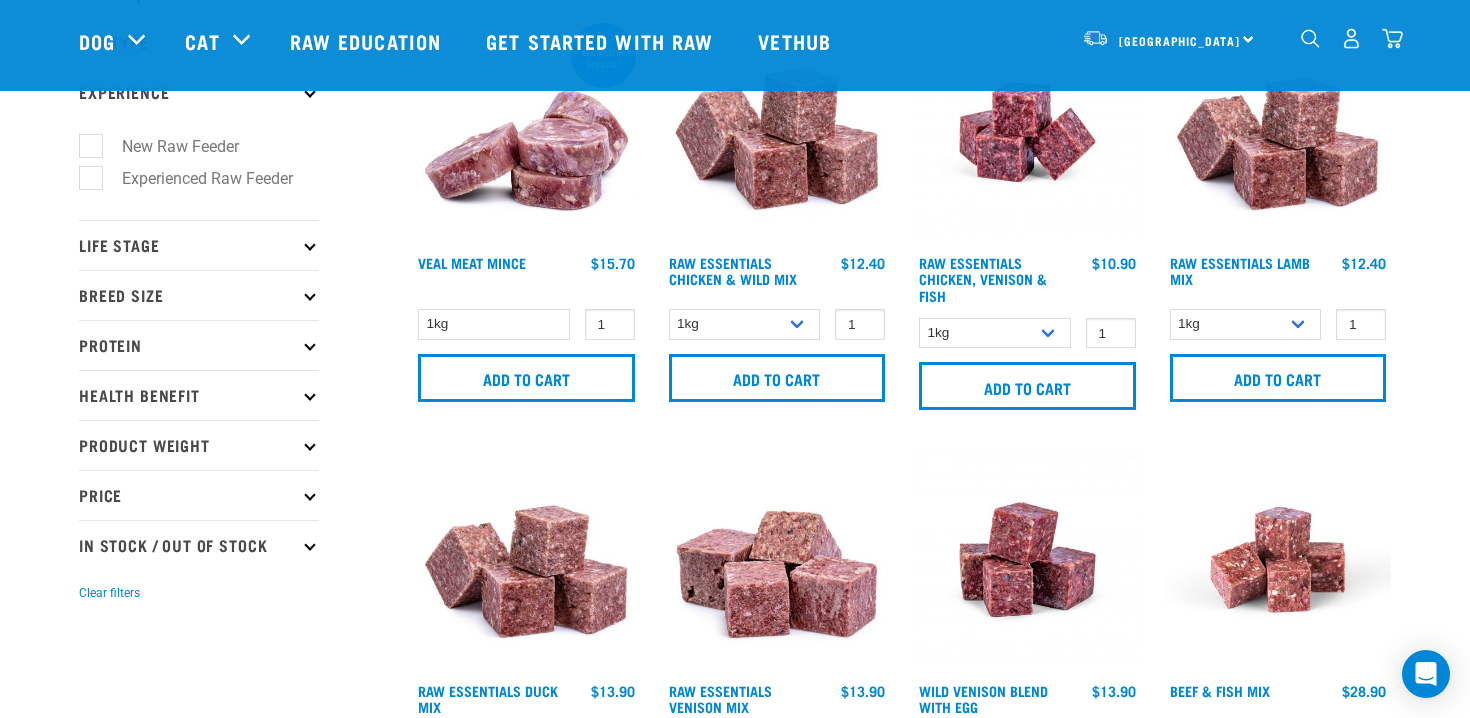 click on "New Raw Feeder
Experienced Raw Feeder" at bounding box center [199, 168] 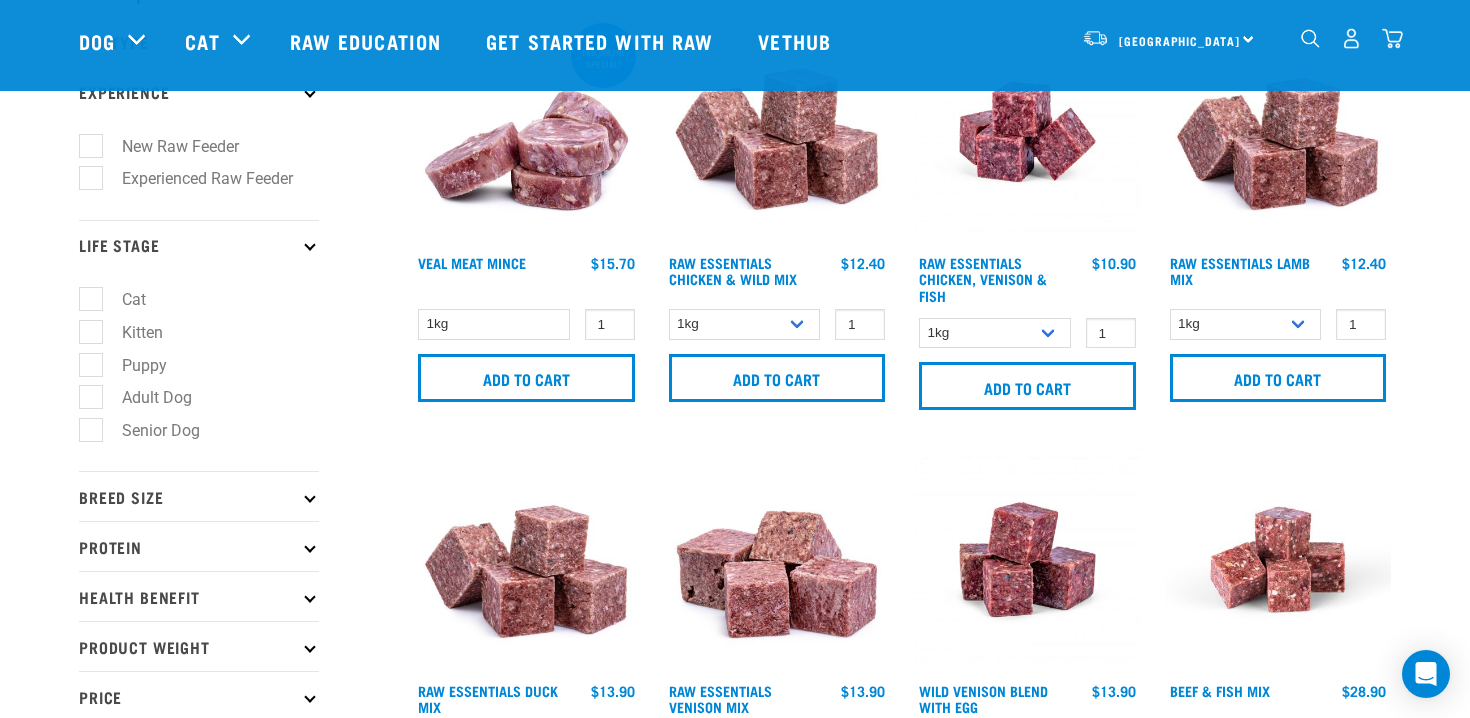 click on "Breed Size" at bounding box center [199, 496] 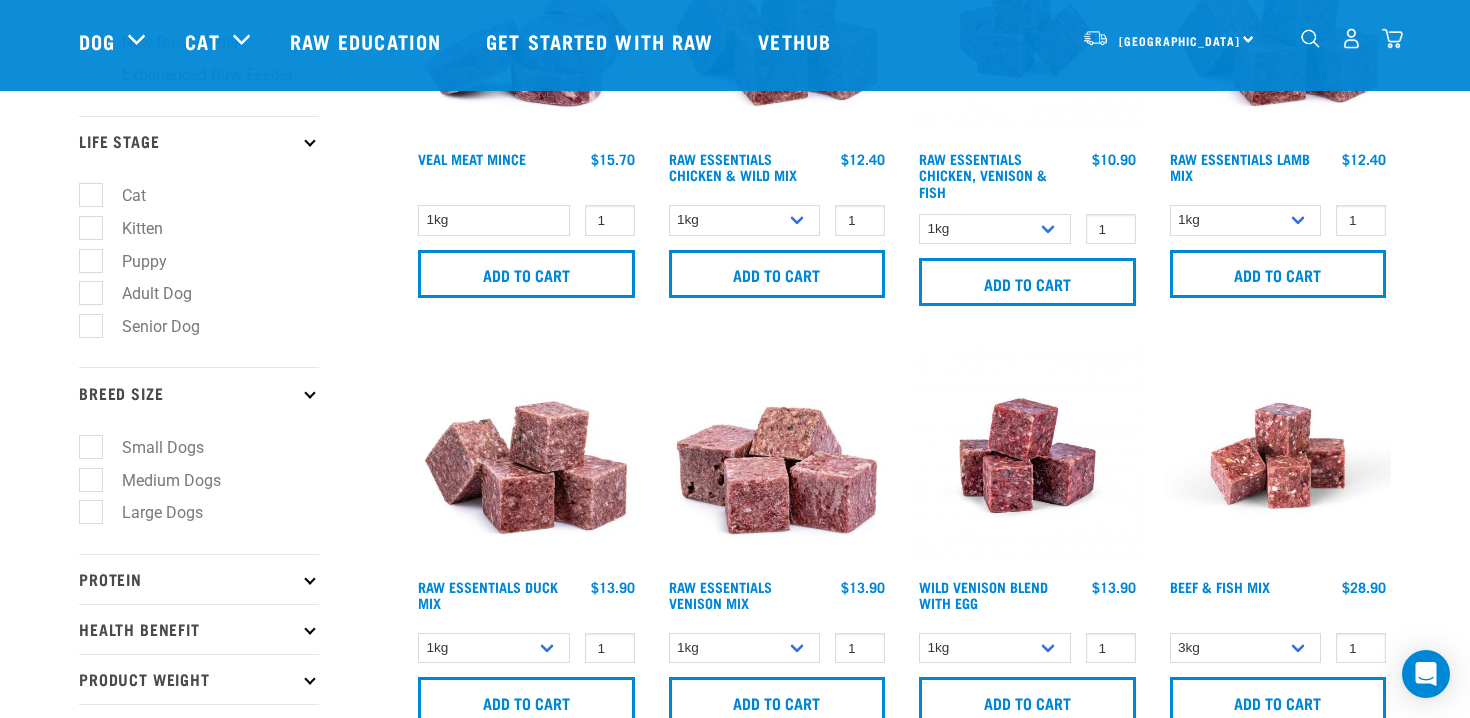 click on "Protein" at bounding box center [199, 579] 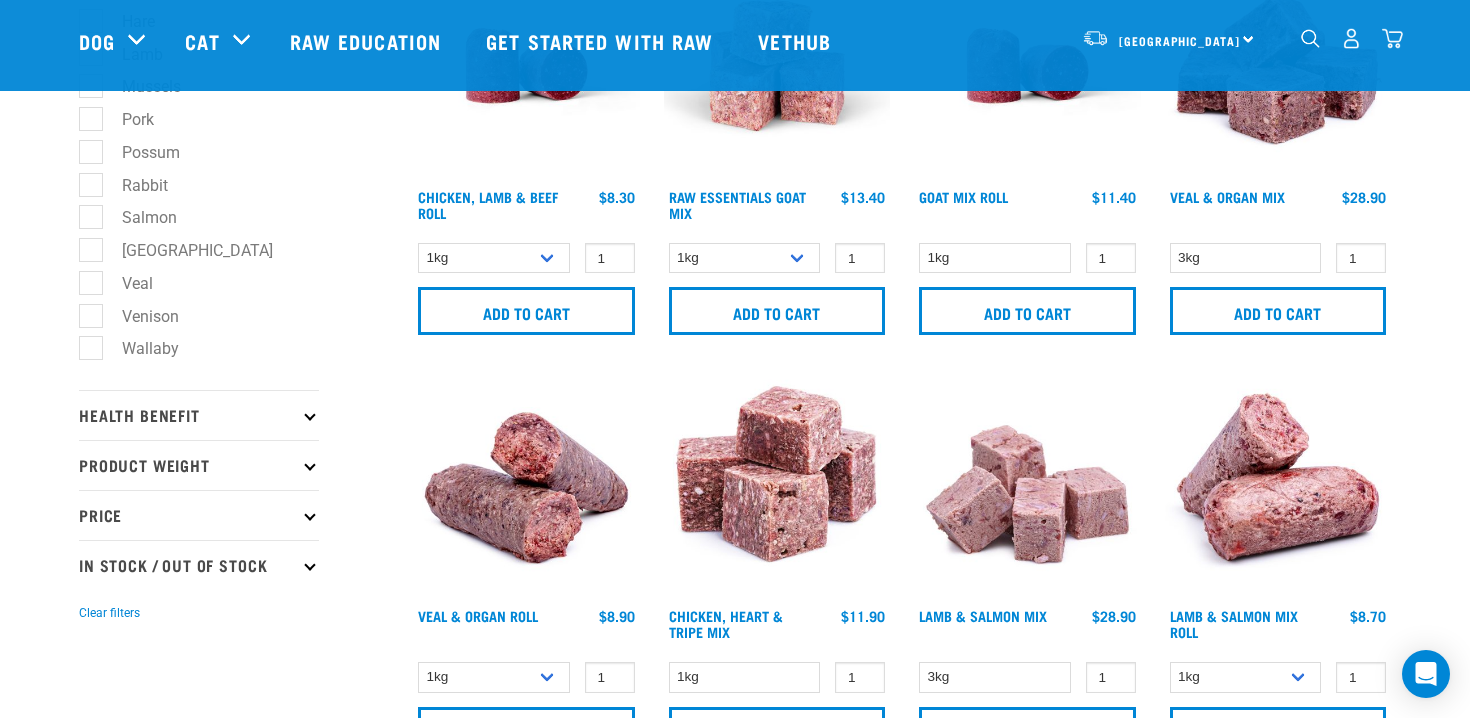 scroll, scrollTop: 1090, scrollLeft: 0, axis: vertical 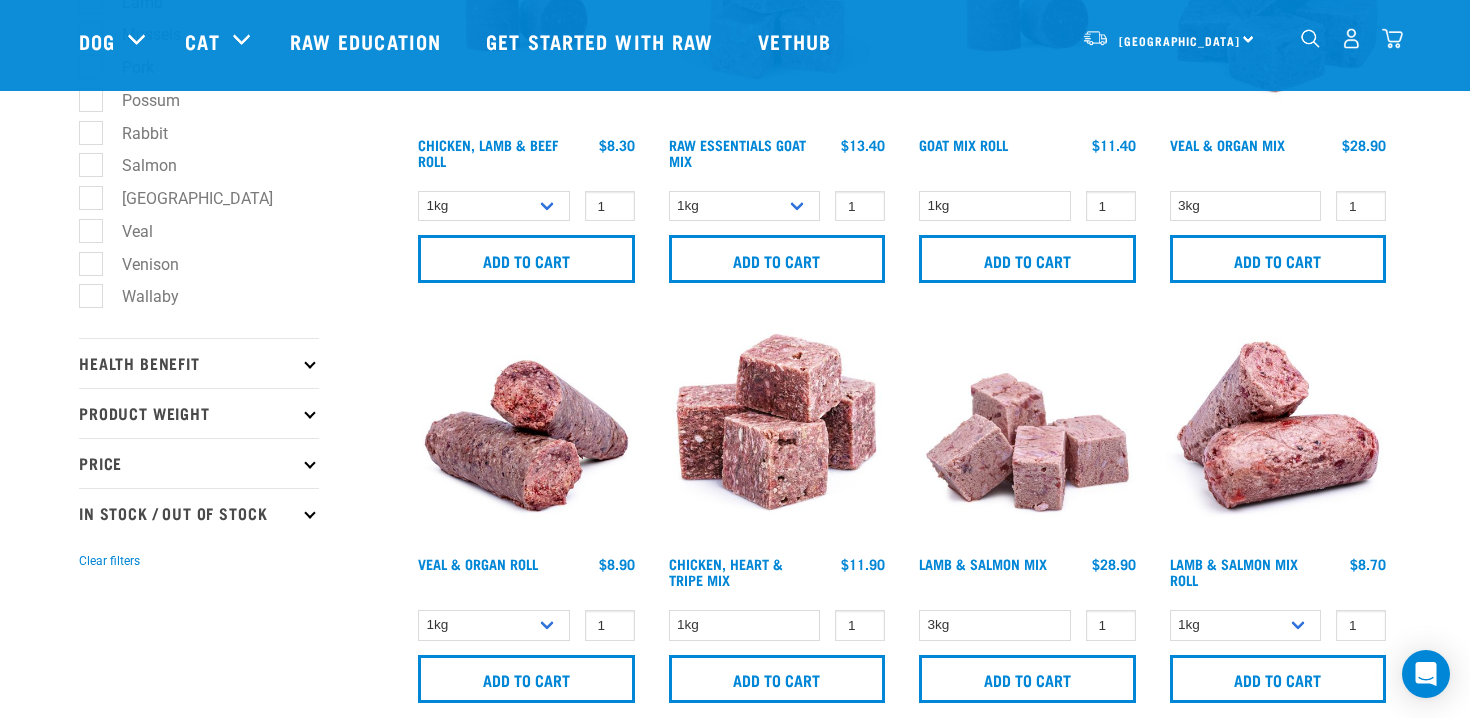 click on "Health Benefit" at bounding box center [199, 363] 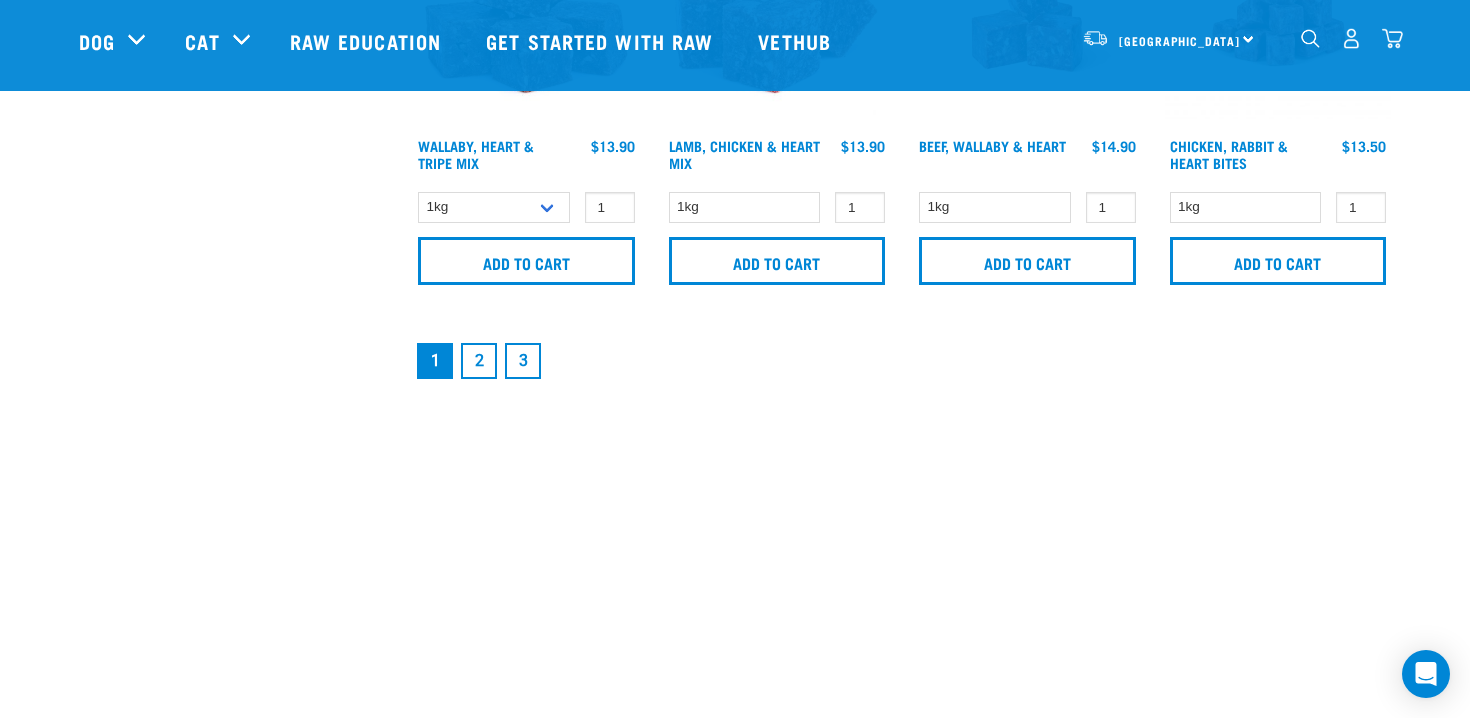 scroll, scrollTop: 3231, scrollLeft: 0, axis: vertical 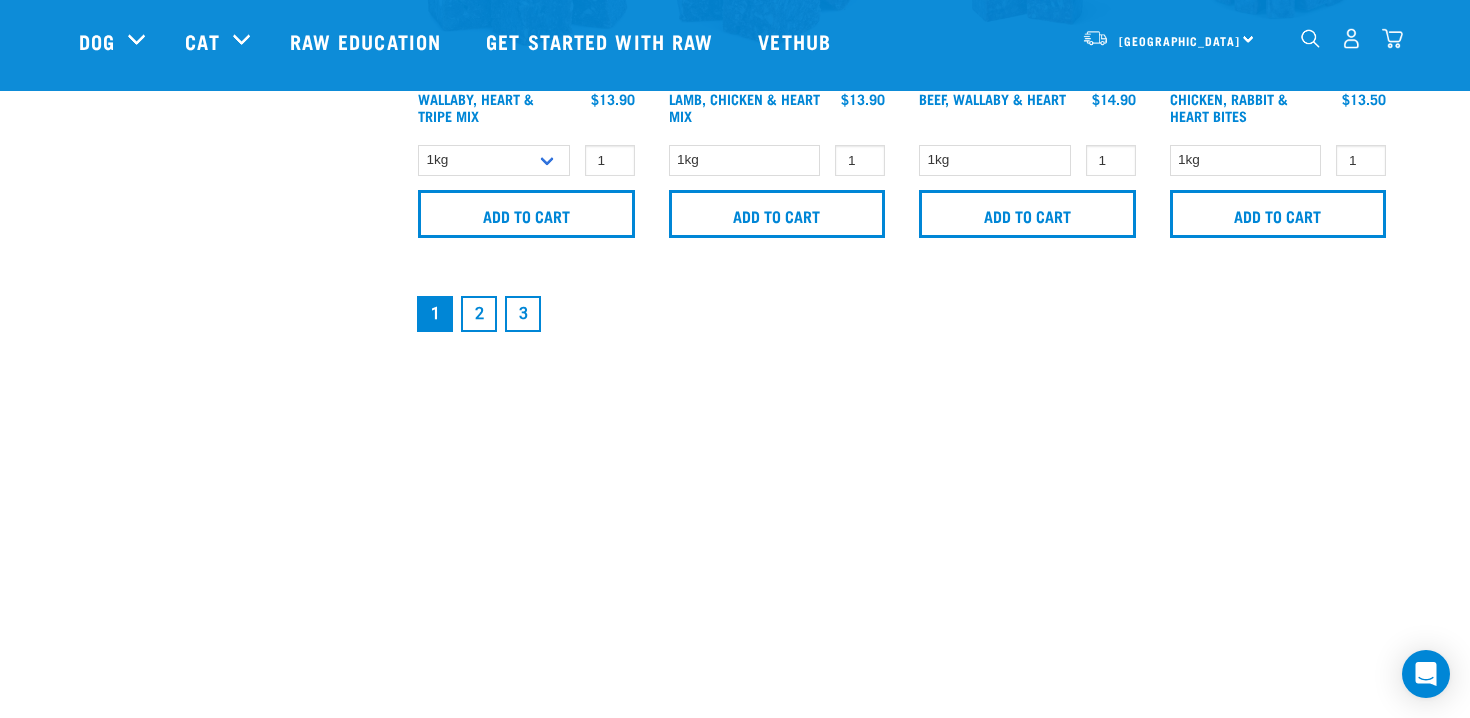 click on "2" at bounding box center [479, 314] 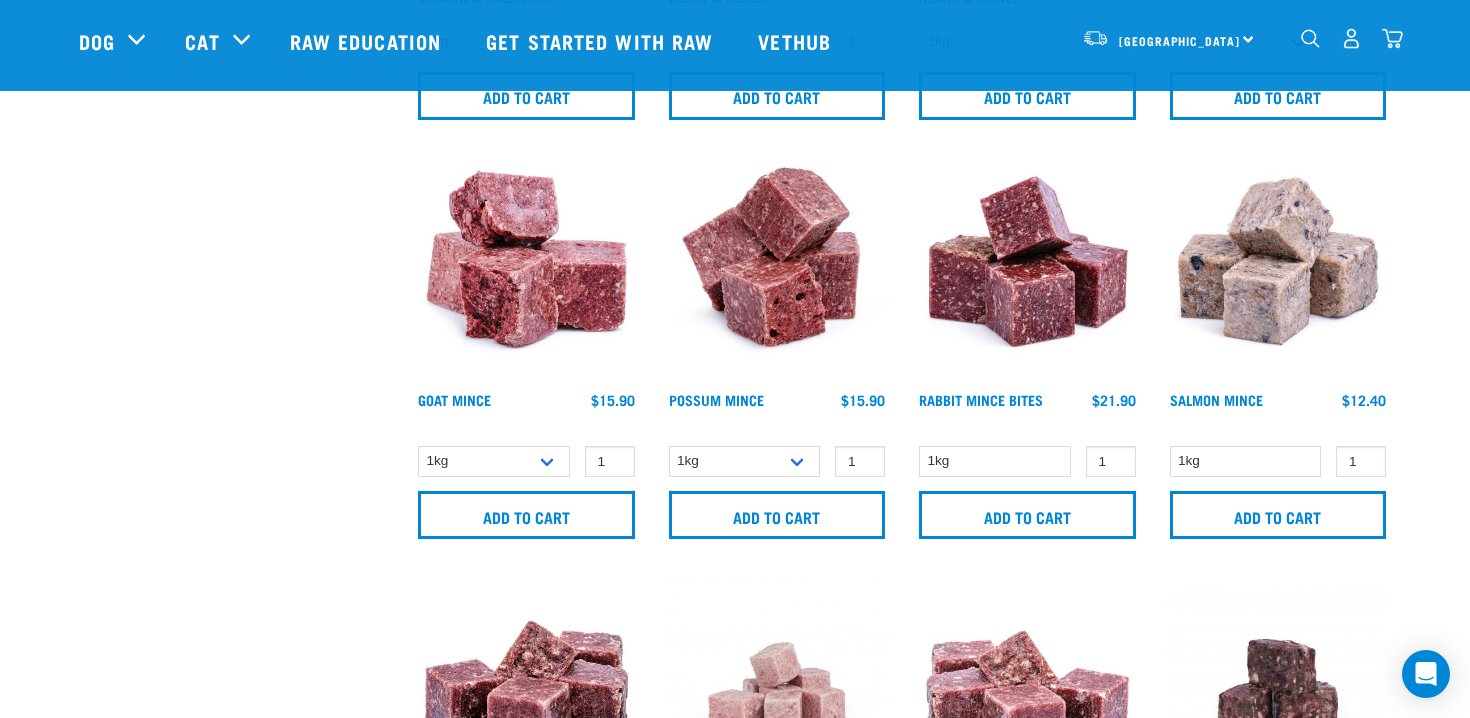 scroll, scrollTop: 1310, scrollLeft: 0, axis: vertical 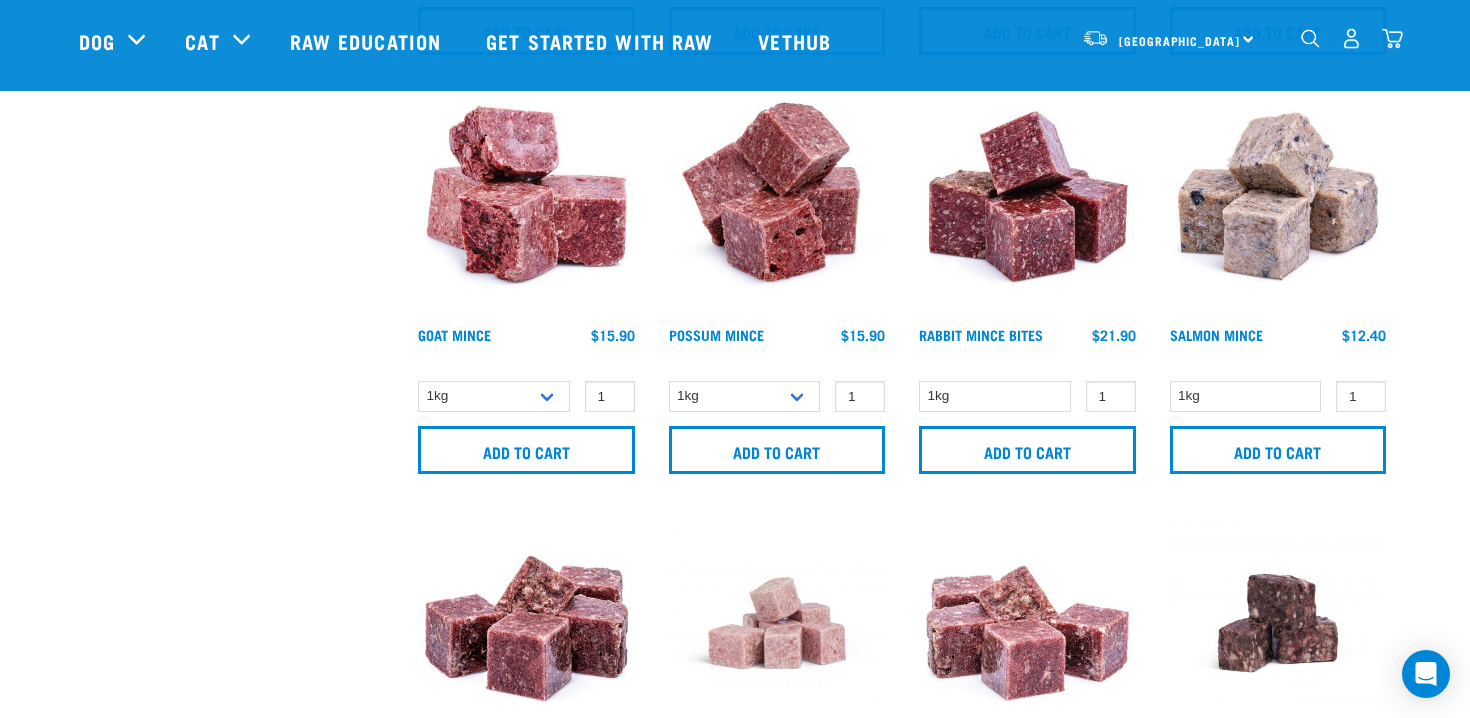 click at bounding box center [1027, 204] 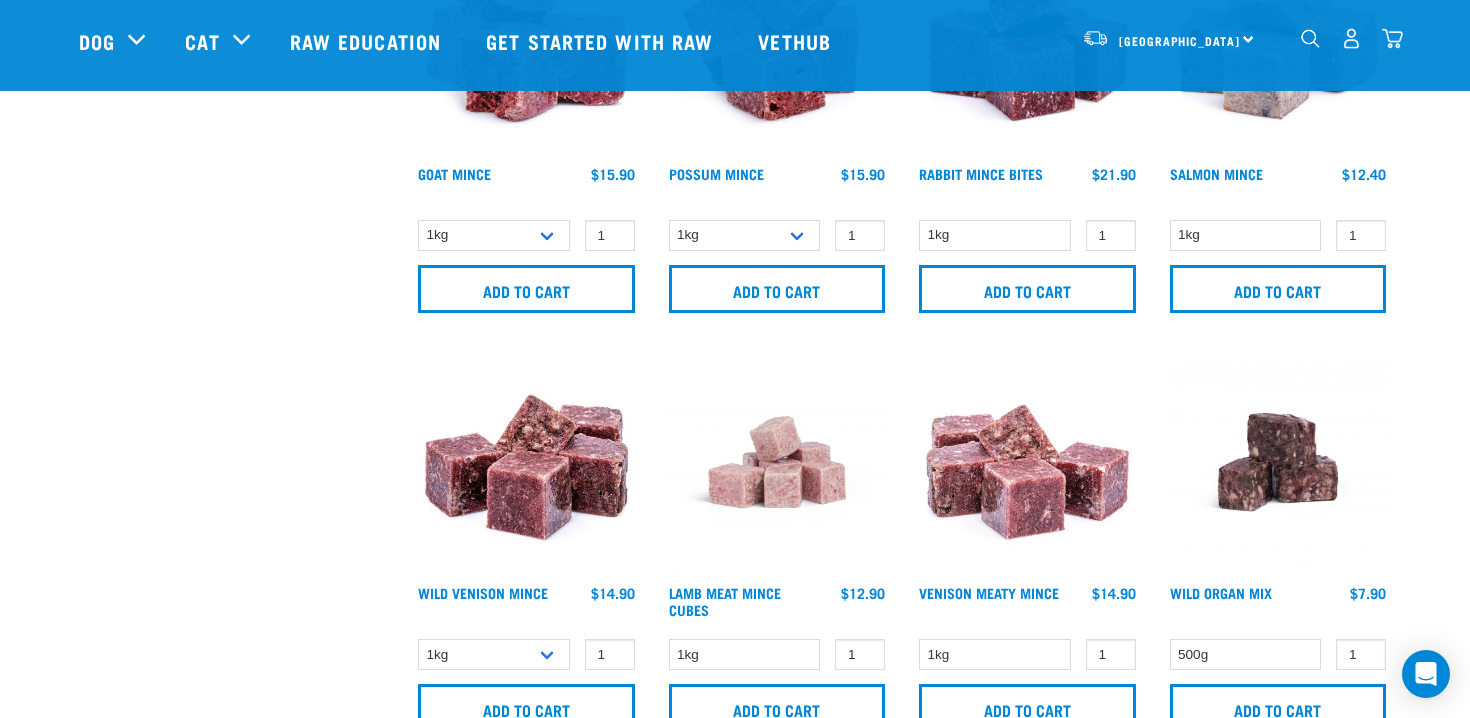 scroll, scrollTop: 1643, scrollLeft: 0, axis: vertical 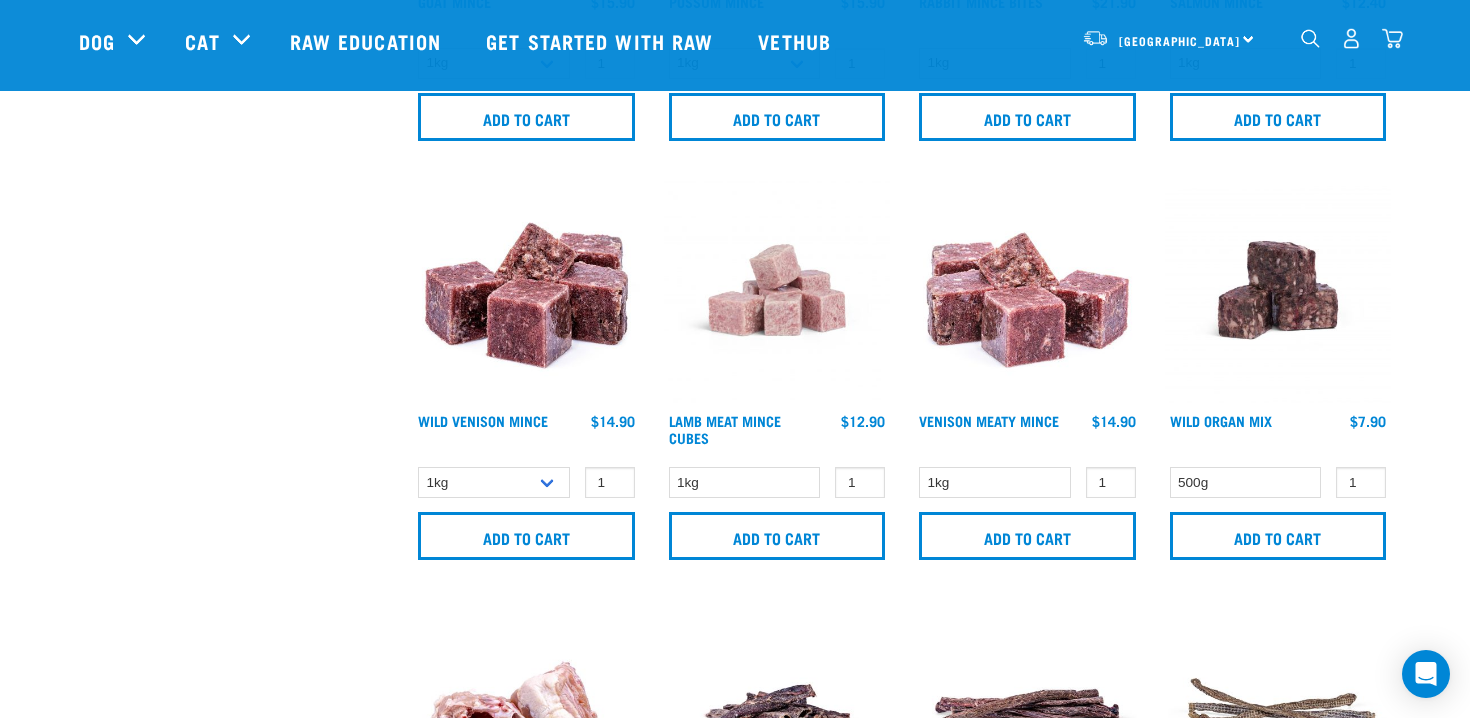 click at bounding box center (526, 290) 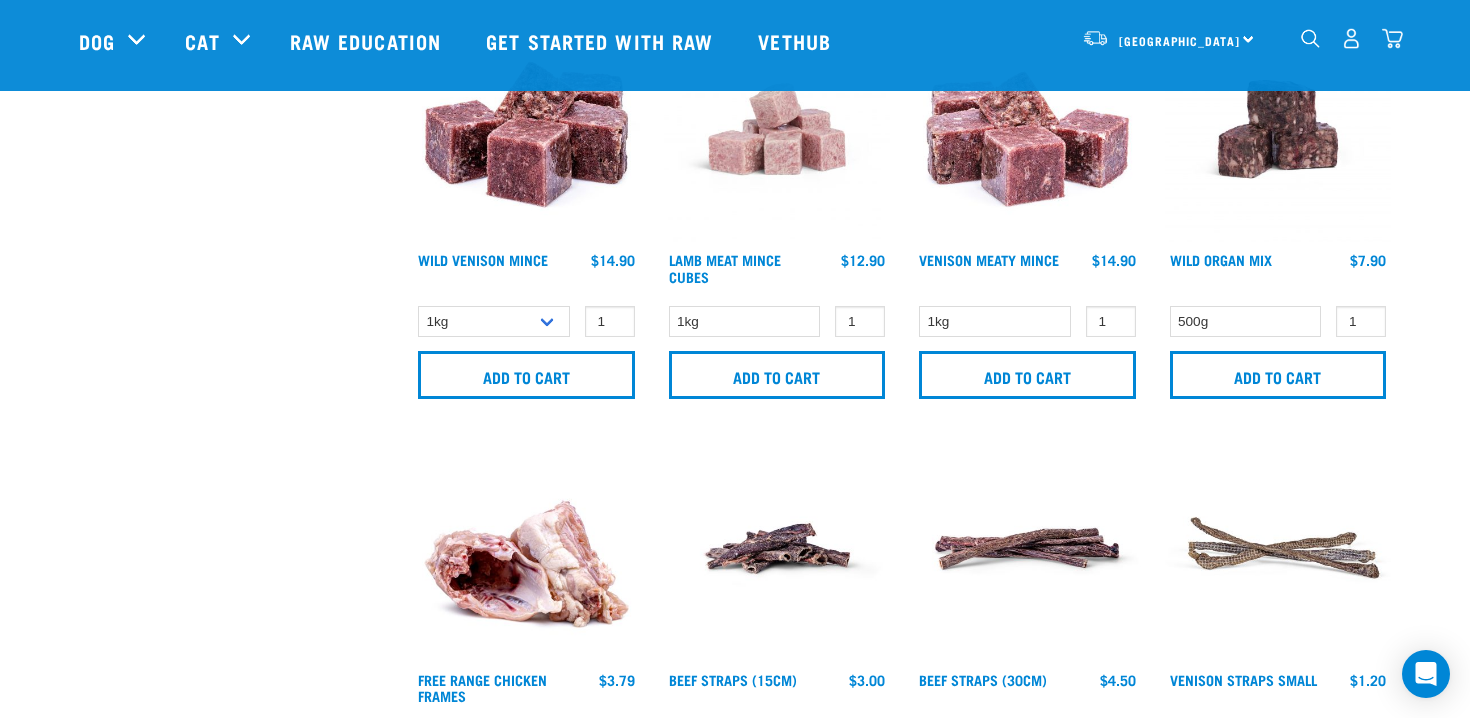 scroll, scrollTop: 1817, scrollLeft: 0, axis: vertical 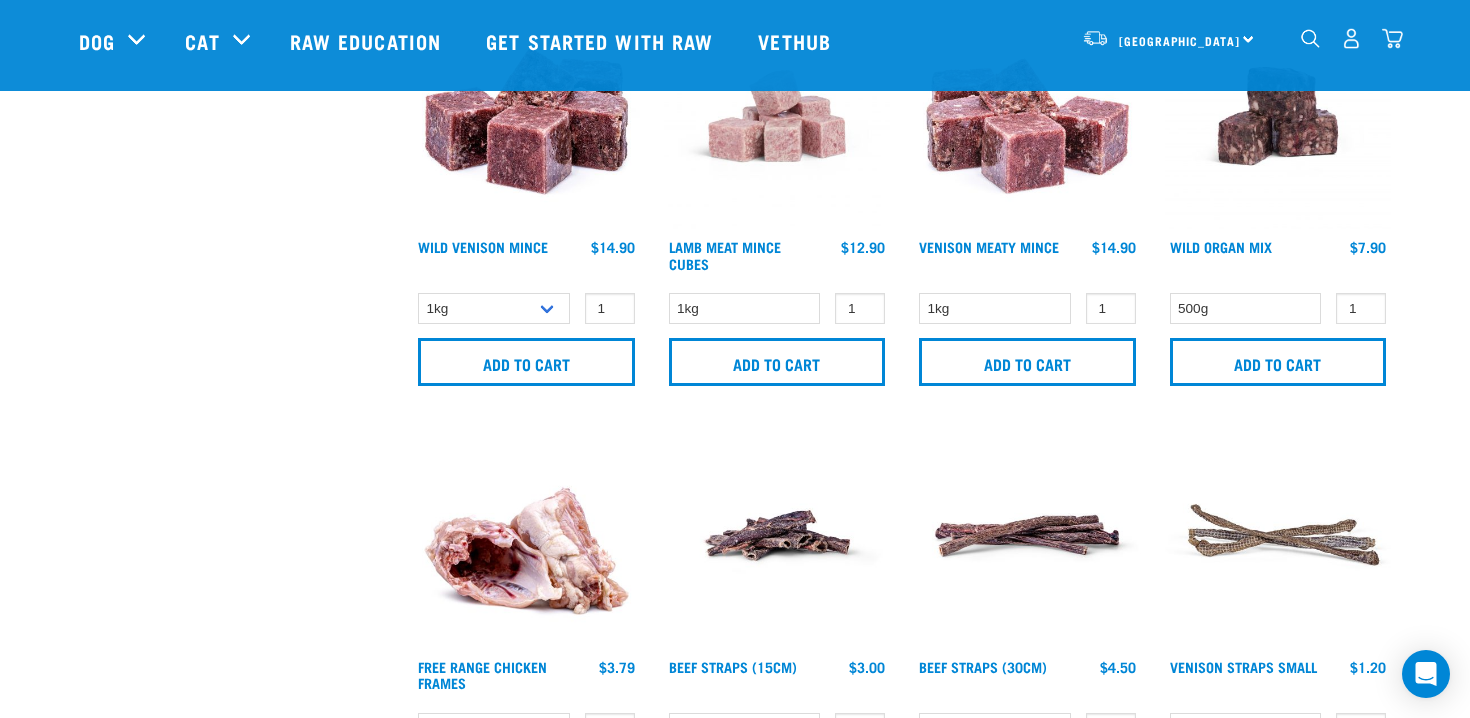 click at bounding box center (1278, 116) 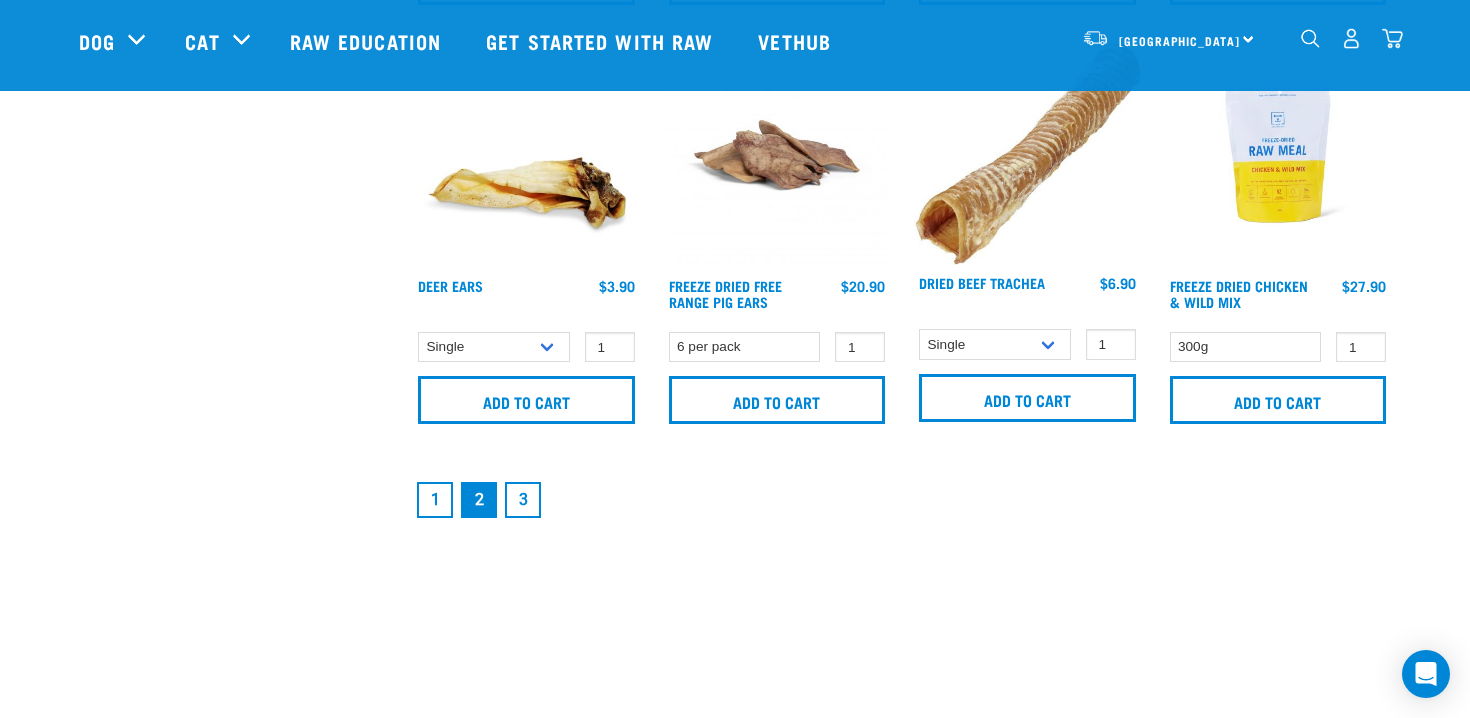 scroll, scrollTop: 3037, scrollLeft: 0, axis: vertical 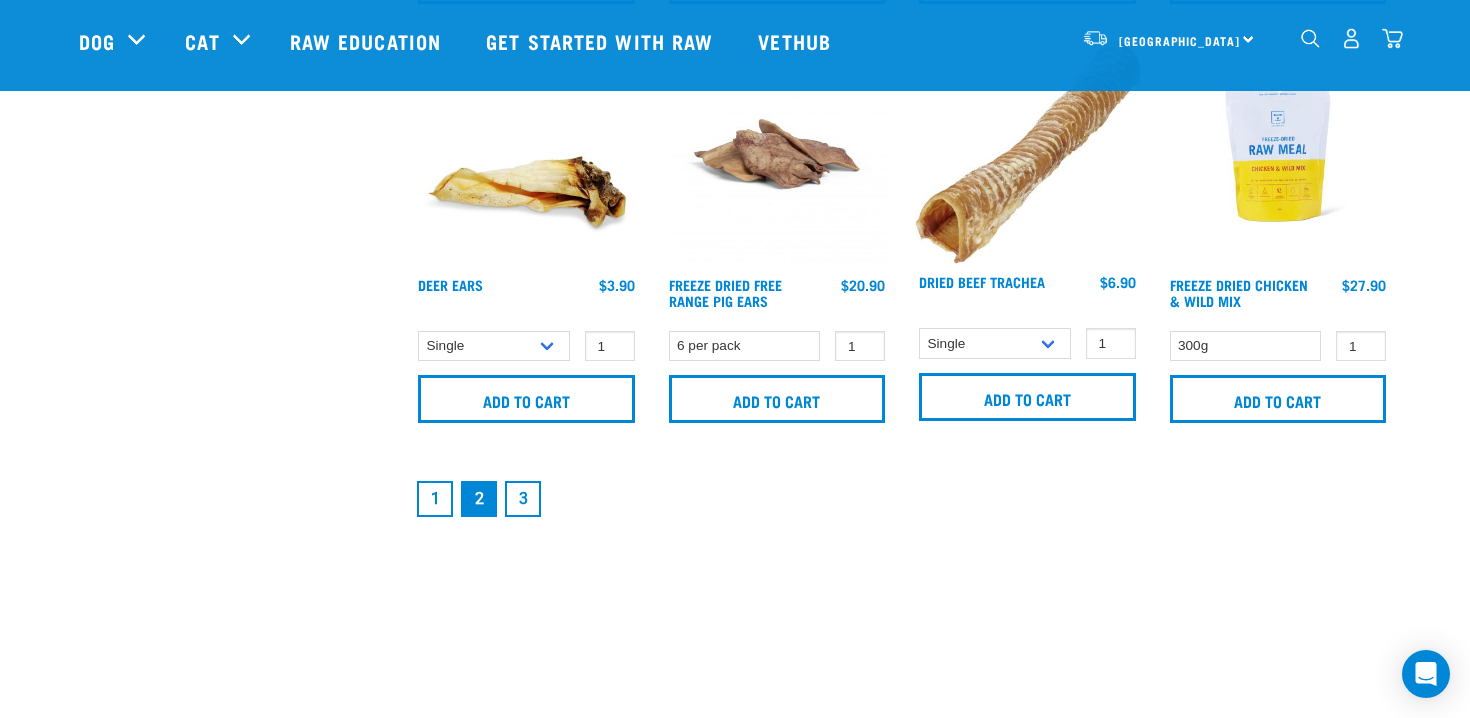 click on "3" at bounding box center [523, 499] 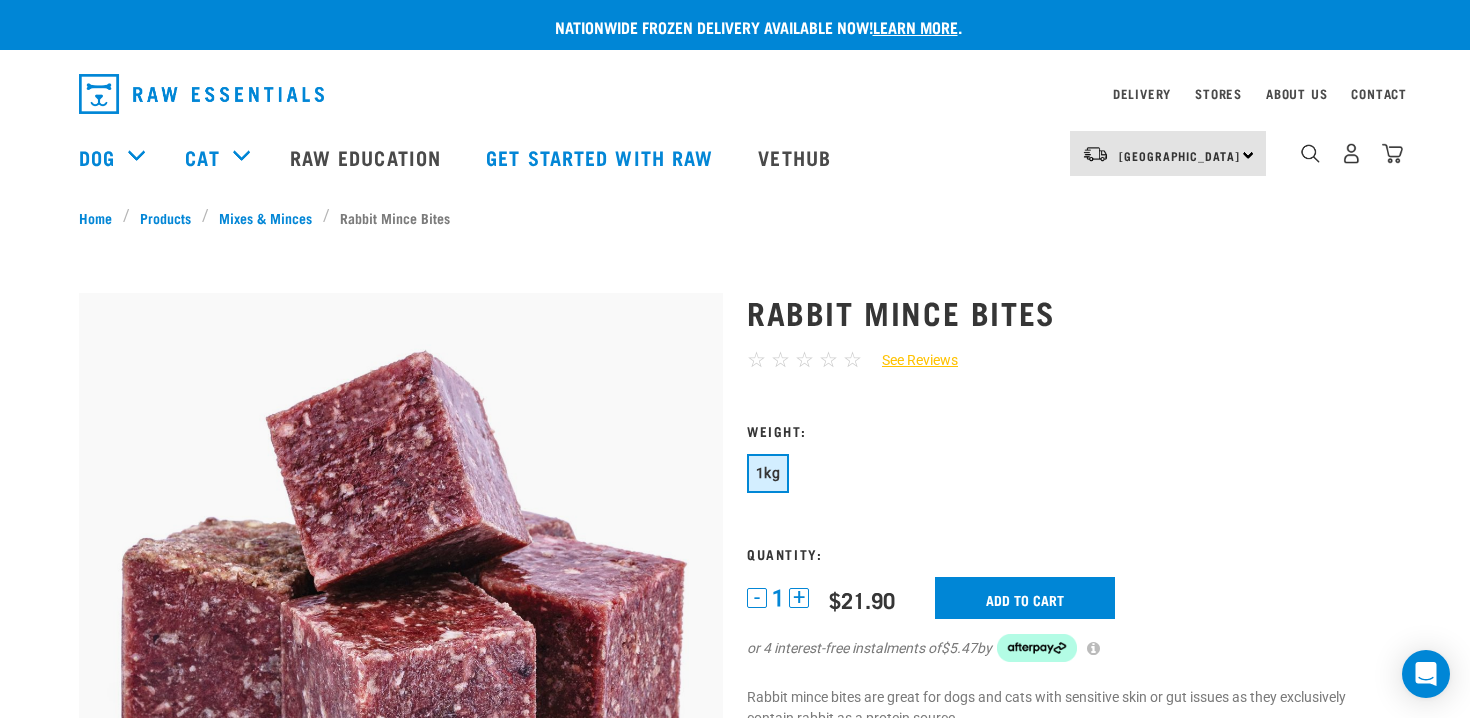scroll, scrollTop: 0, scrollLeft: 0, axis: both 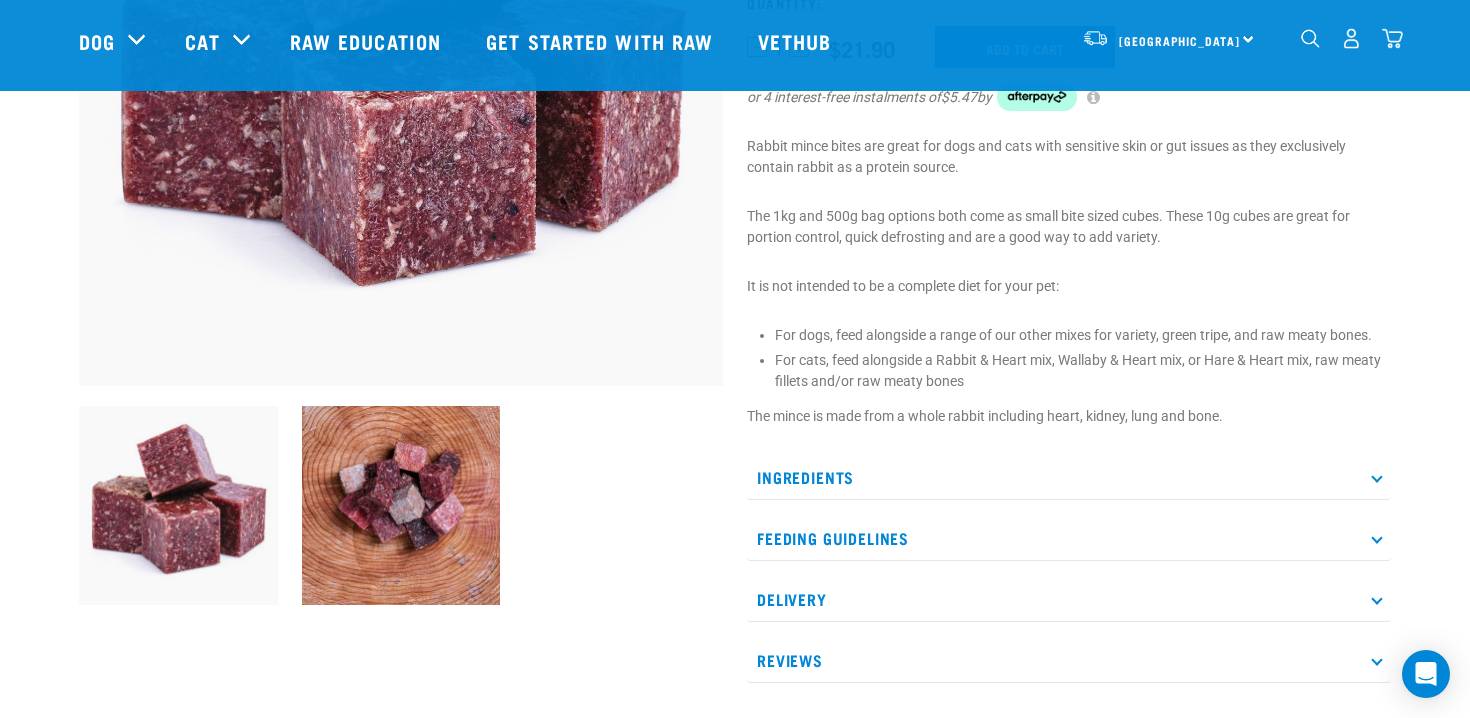 click on "Ingredients" at bounding box center (1069, 477) 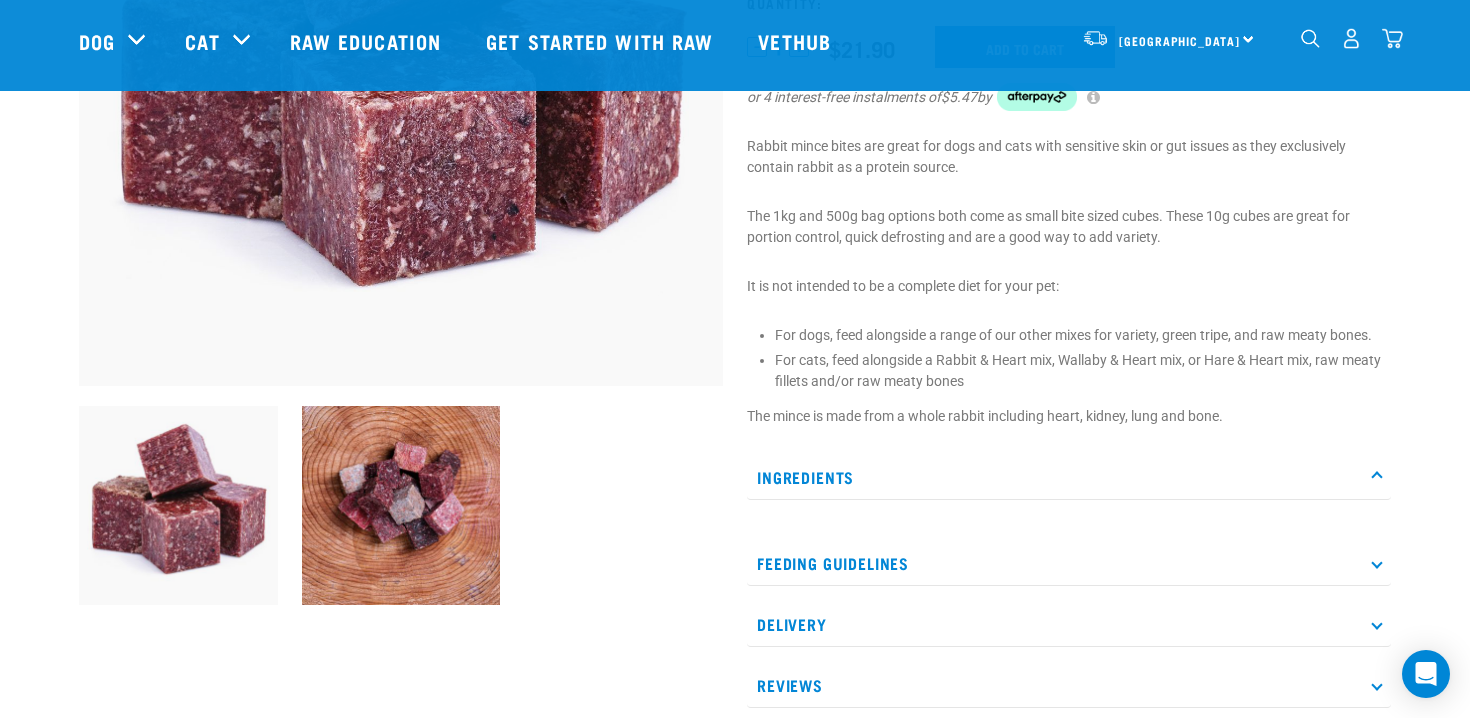 click on "Ingredients" at bounding box center (1069, 477) 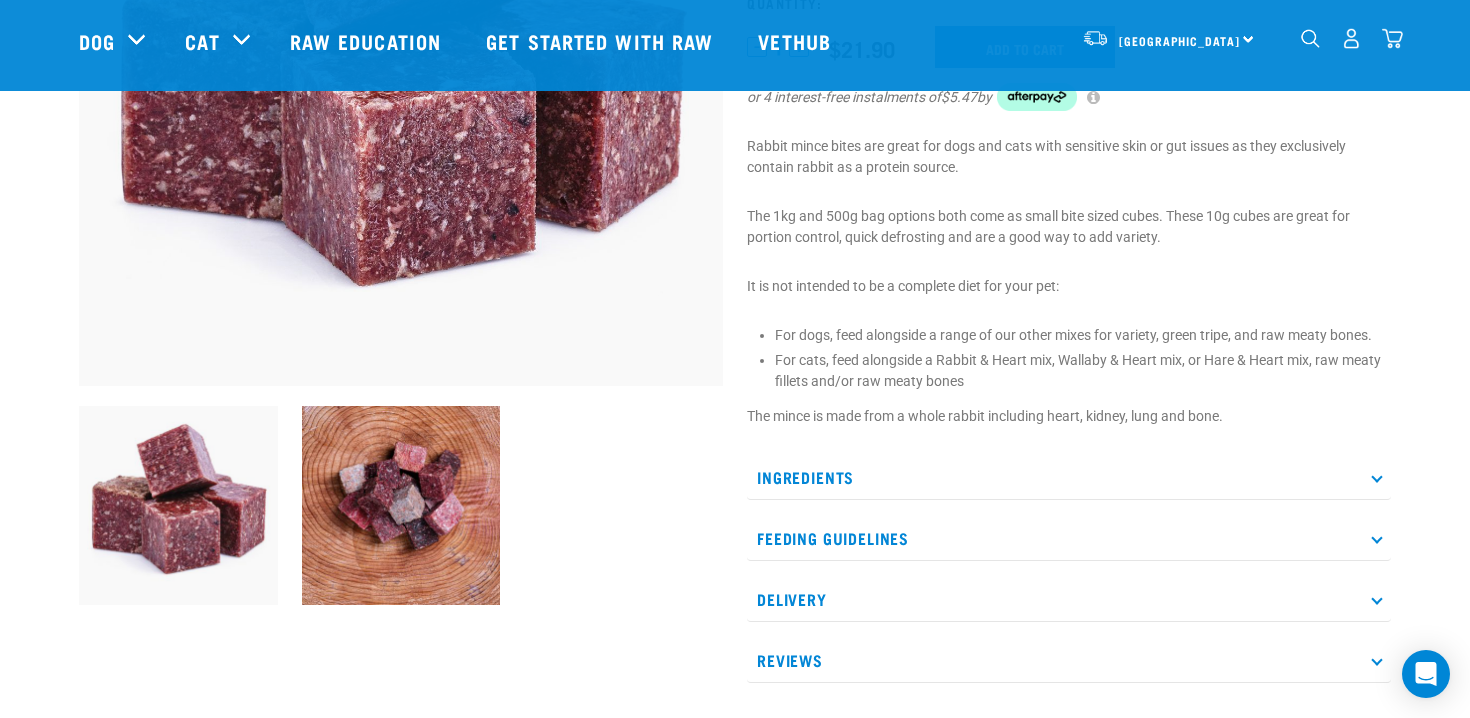 click on "Ingredients" at bounding box center (1069, 477) 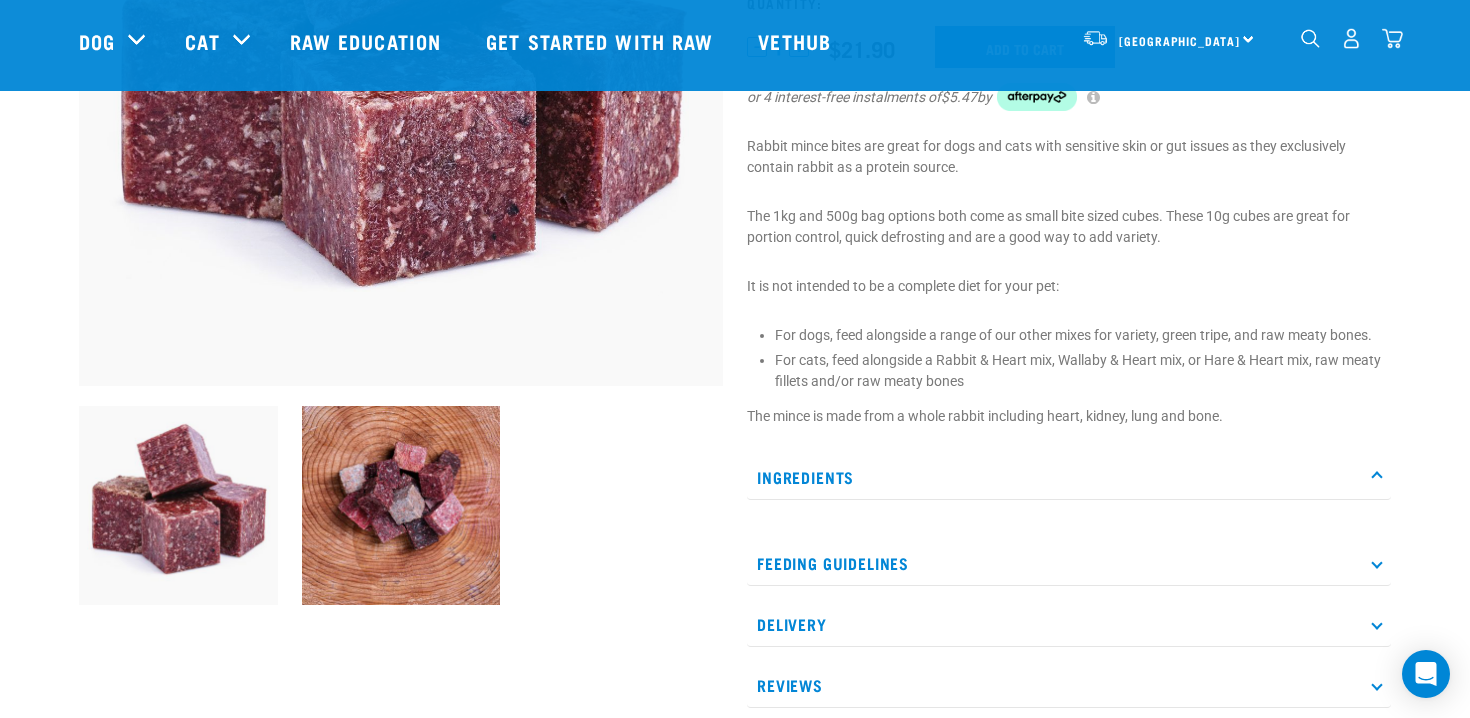 click on "Ingredients" at bounding box center (1069, 477) 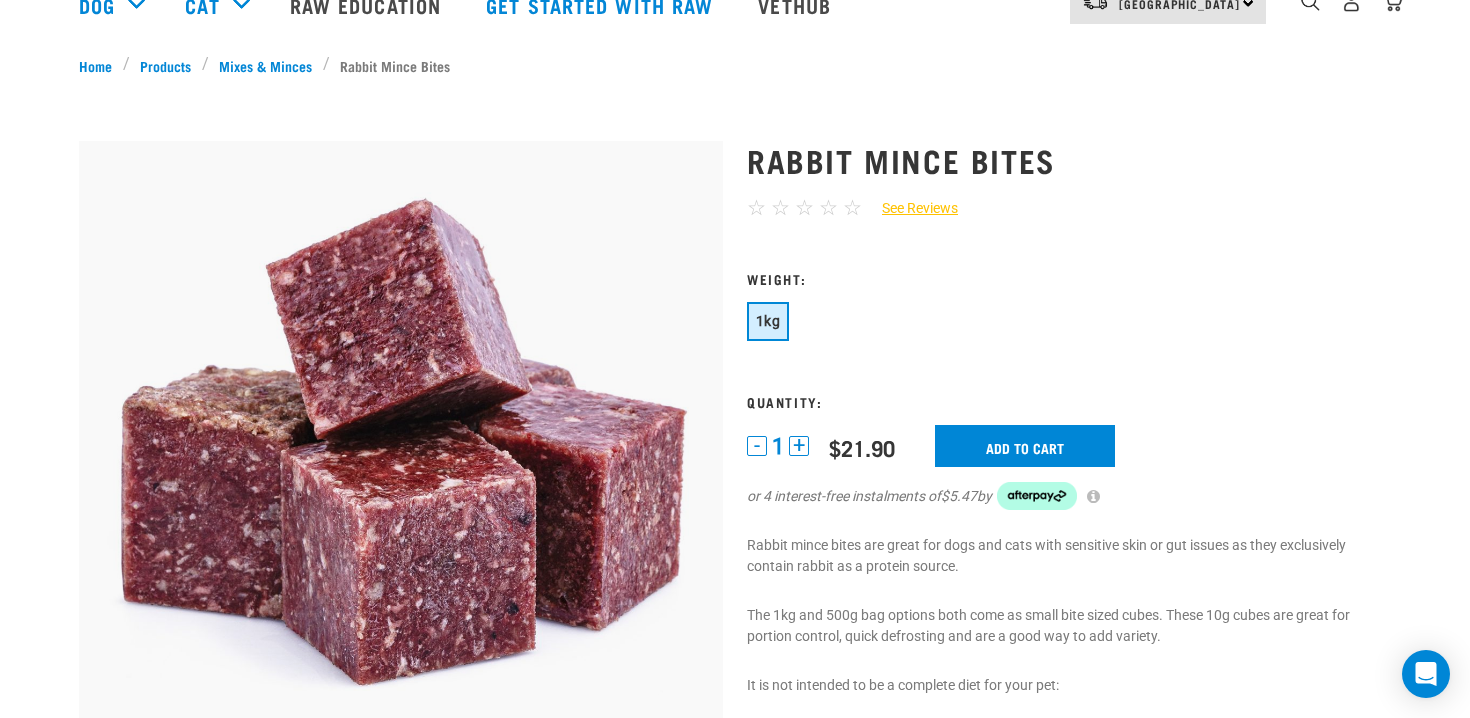 scroll, scrollTop: 0, scrollLeft: 0, axis: both 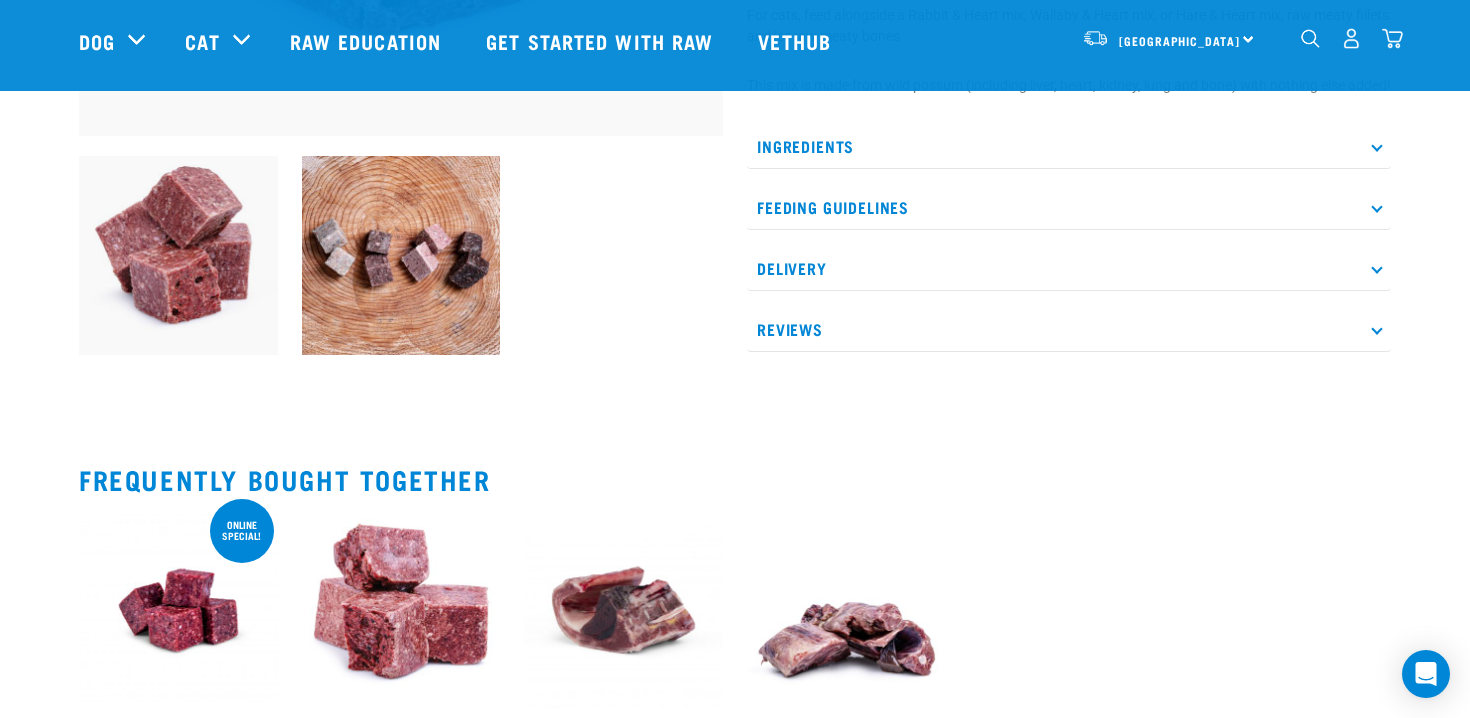click on "Ingredients" at bounding box center (1069, 146) 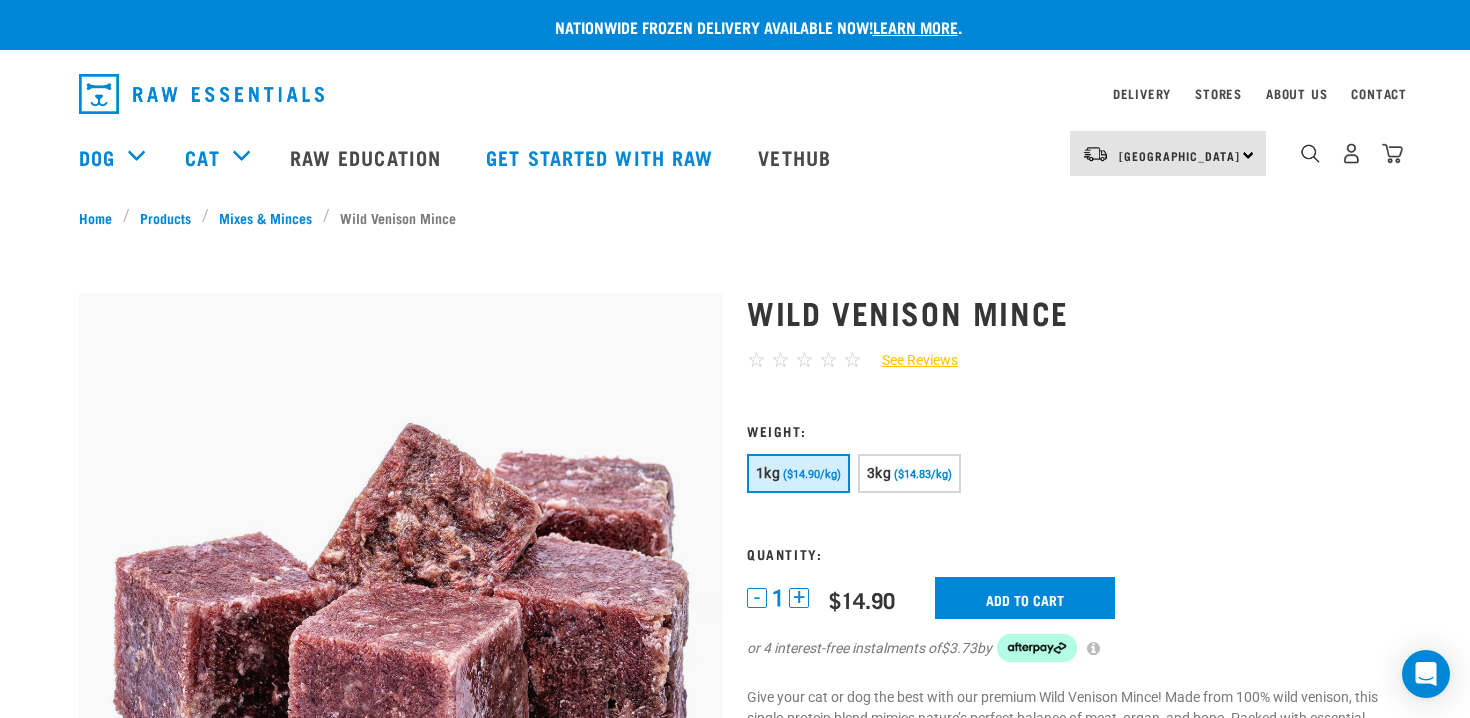 scroll, scrollTop: 0, scrollLeft: 0, axis: both 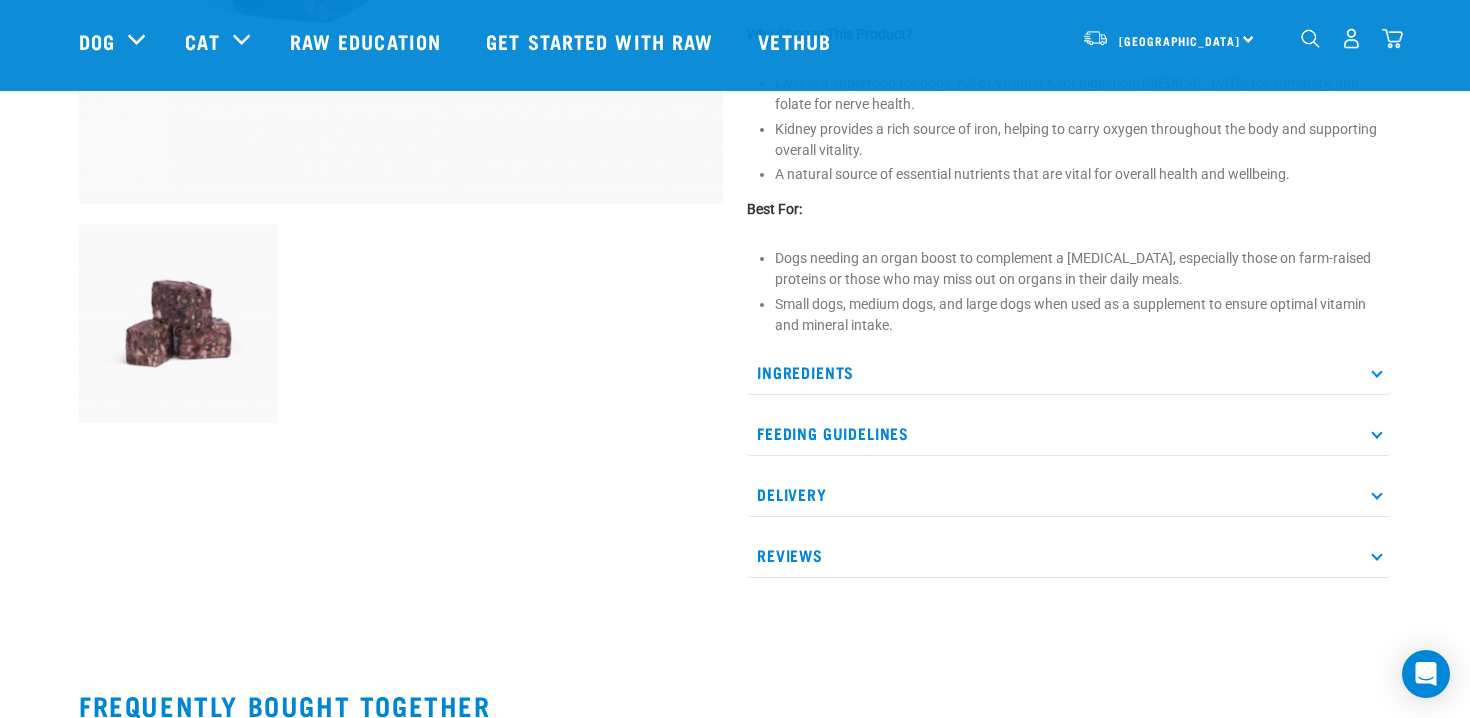 click on "Ingredients" at bounding box center (1069, 372) 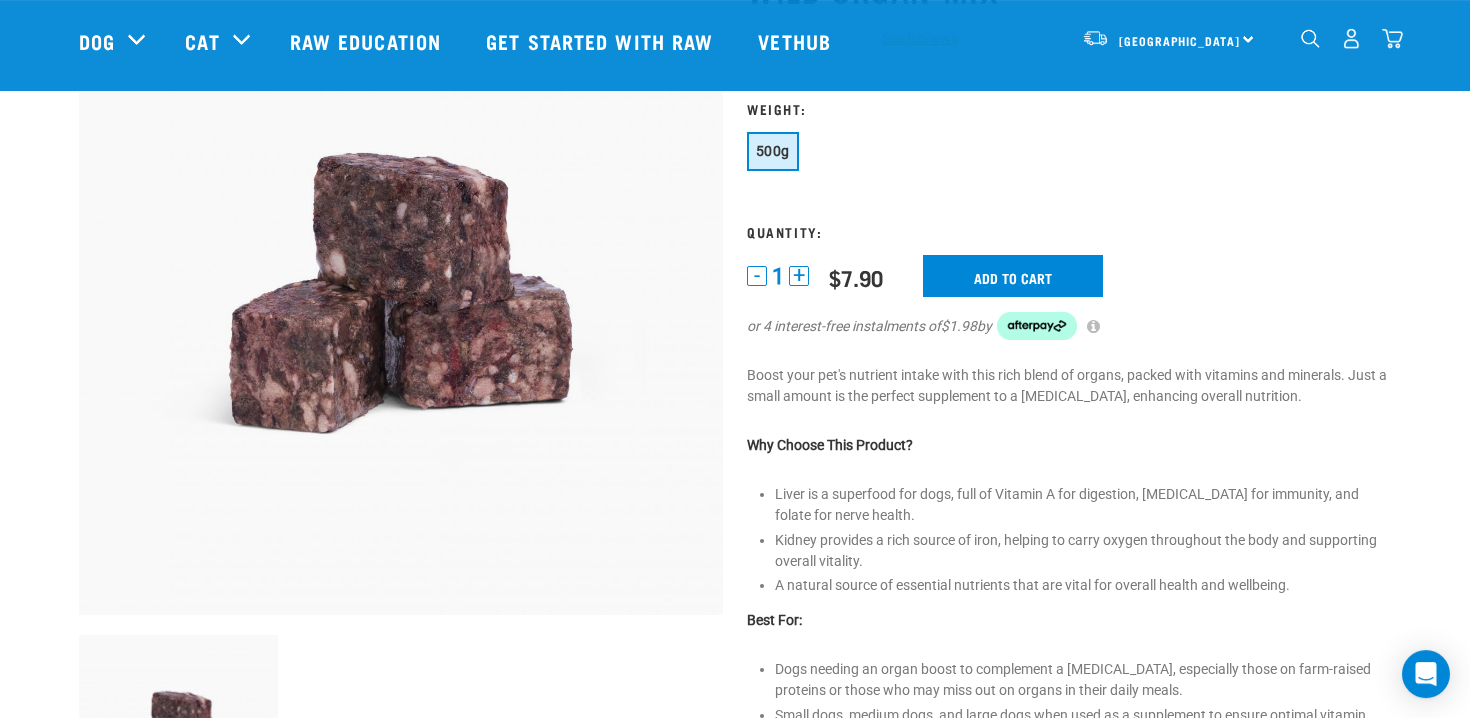 scroll, scrollTop: 0, scrollLeft: 0, axis: both 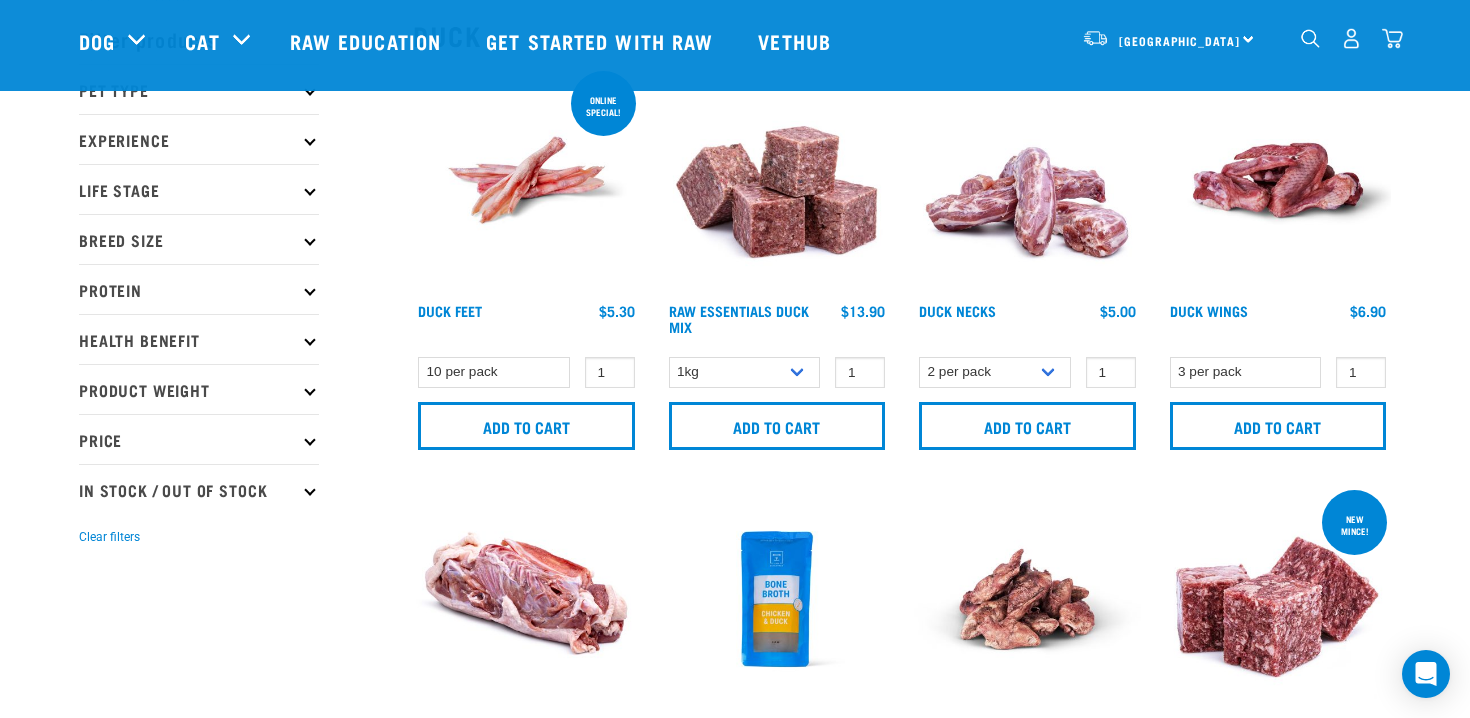 click at bounding box center (777, 180) 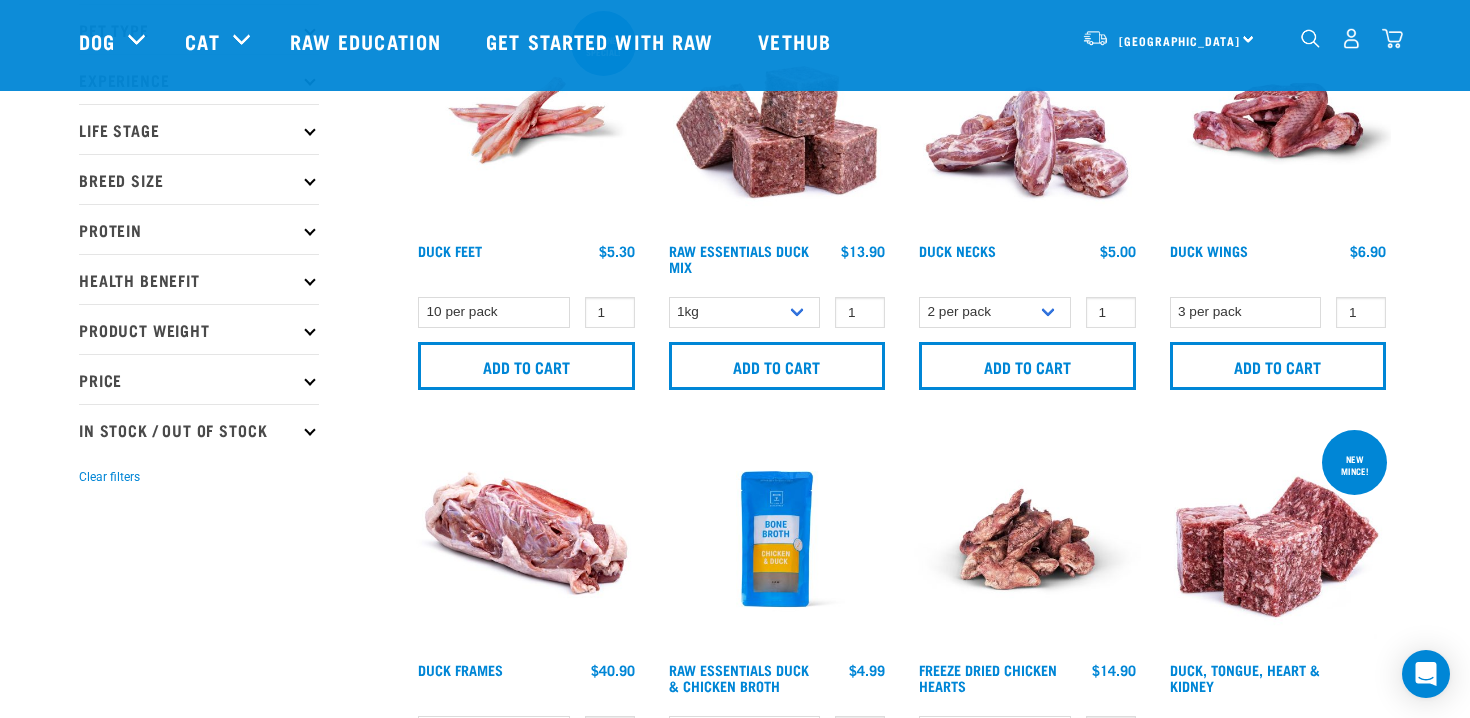 scroll, scrollTop: 0, scrollLeft: 0, axis: both 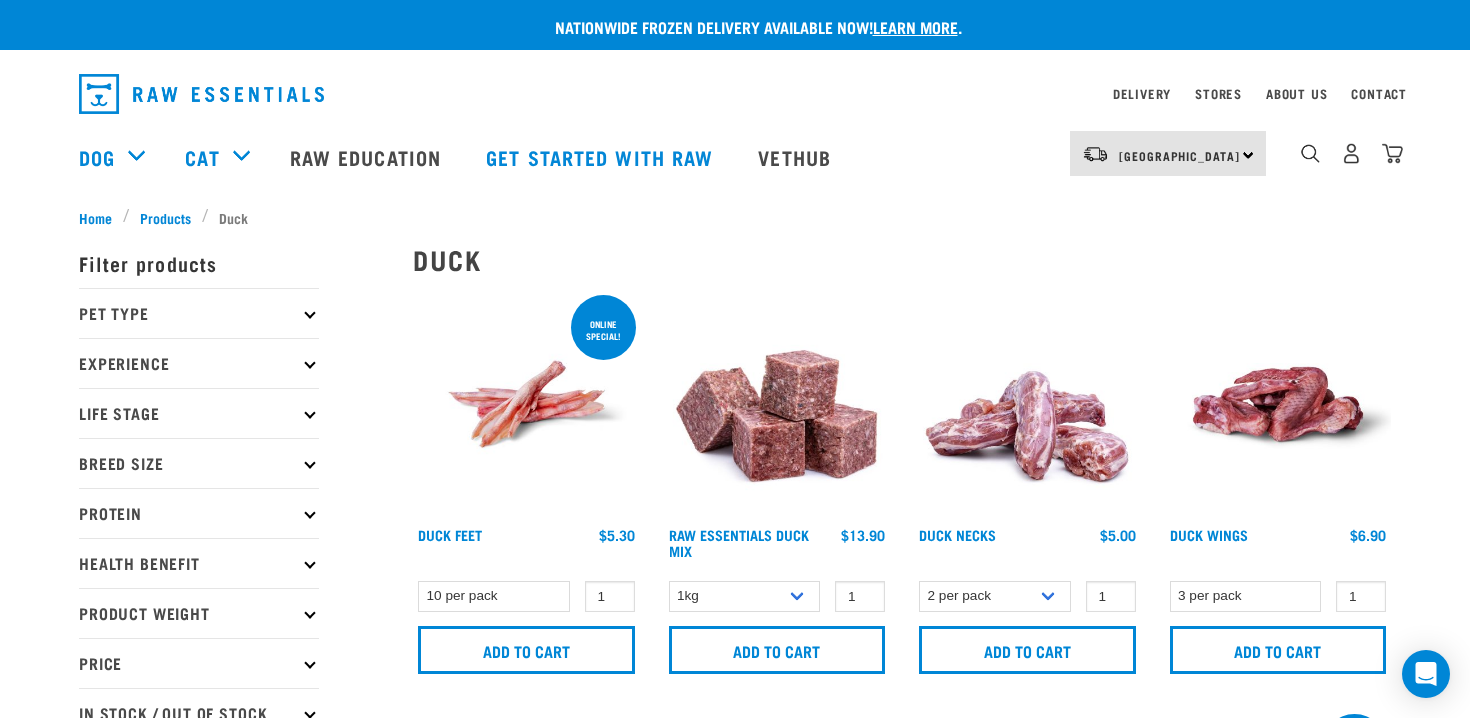 click at bounding box center [1027, 404] 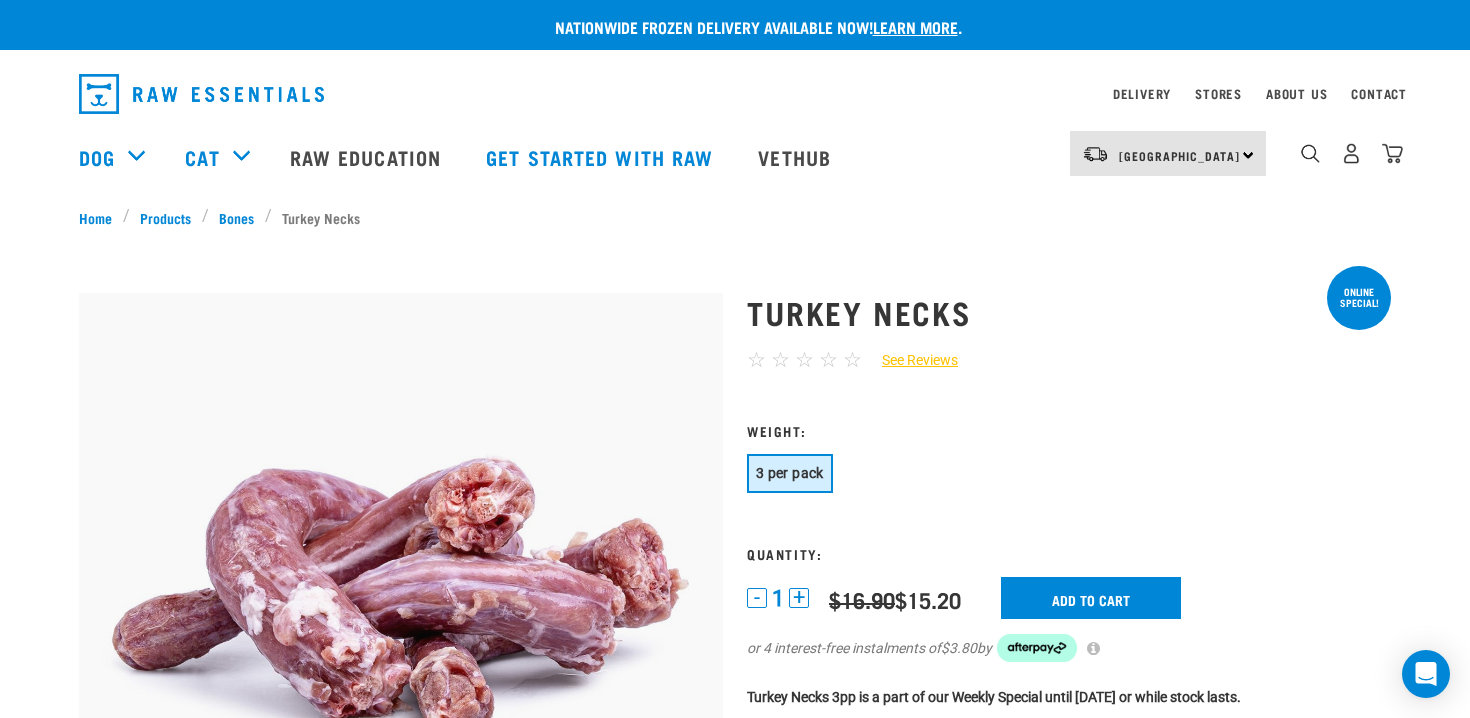 scroll, scrollTop: 0, scrollLeft: 0, axis: both 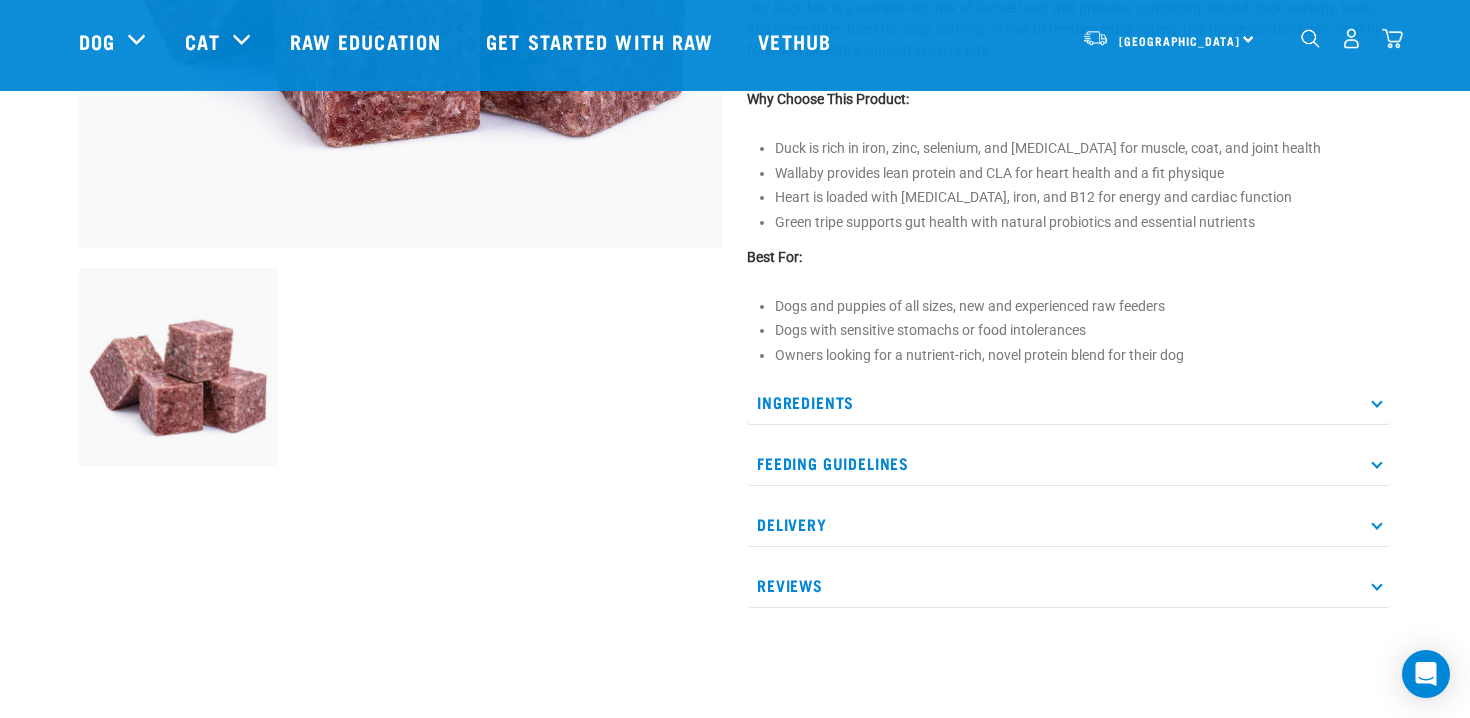 click on "Ingredients" at bounding box center [1069, 402] 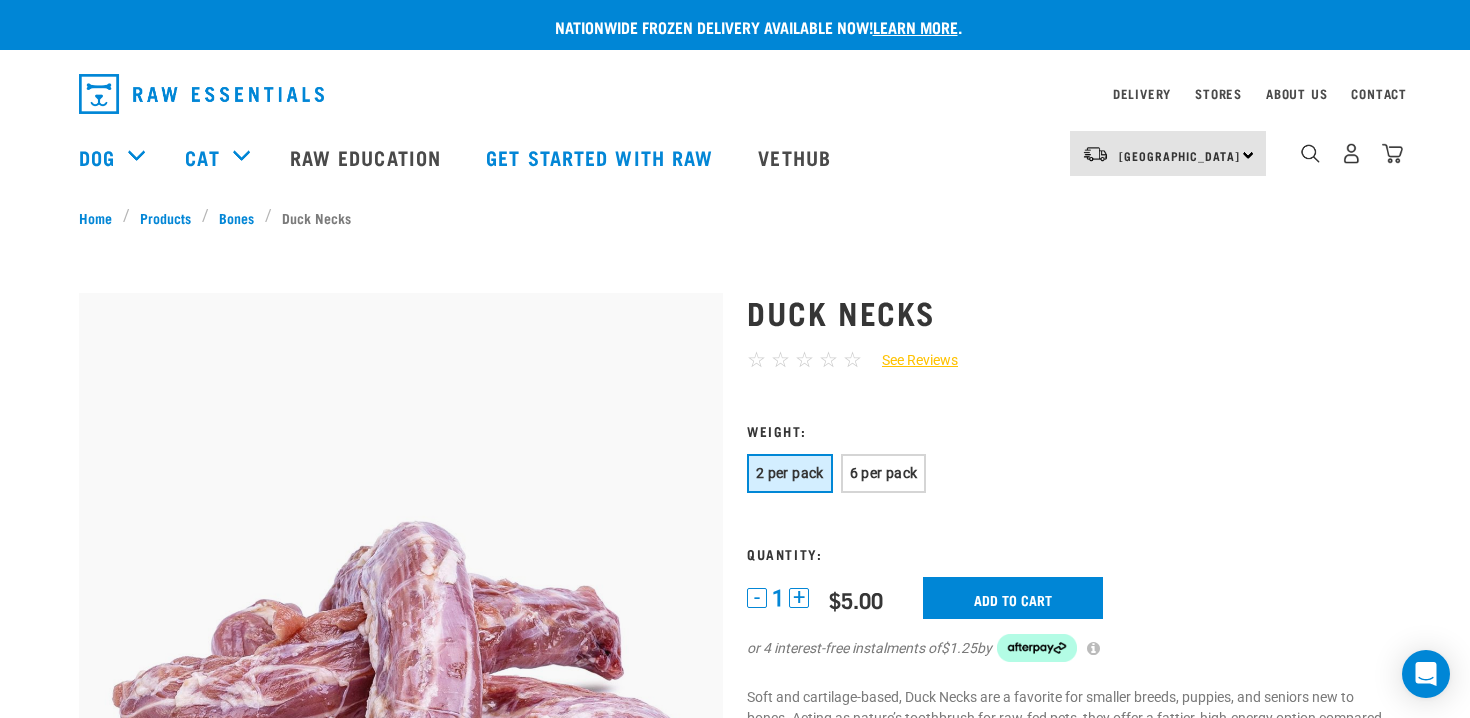 scroll, scrollTop: 0, scrollLeft: 0, axis: both 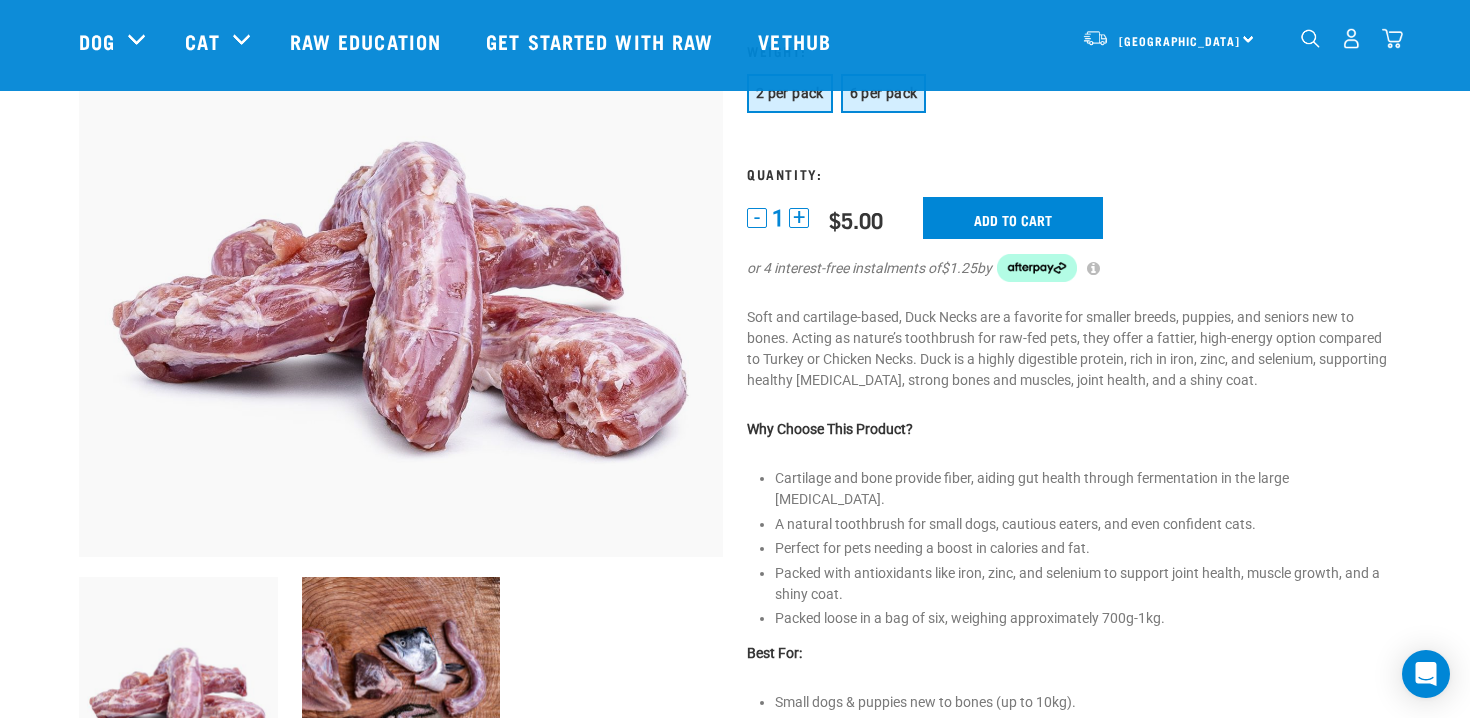 click on "6 per pack" at bounding box center [884, 93] 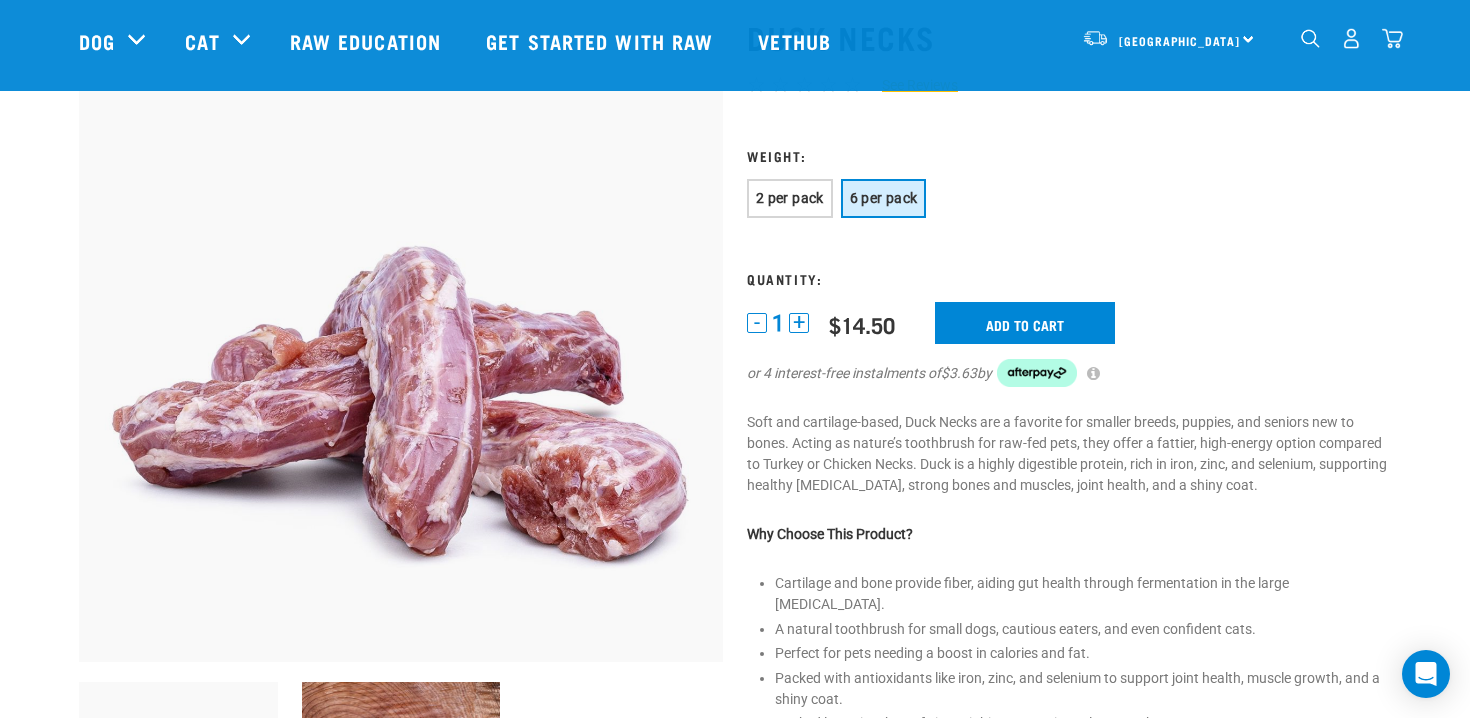 scroll, scrollTop: 89, scrollLeft: 0, axis: vertical 